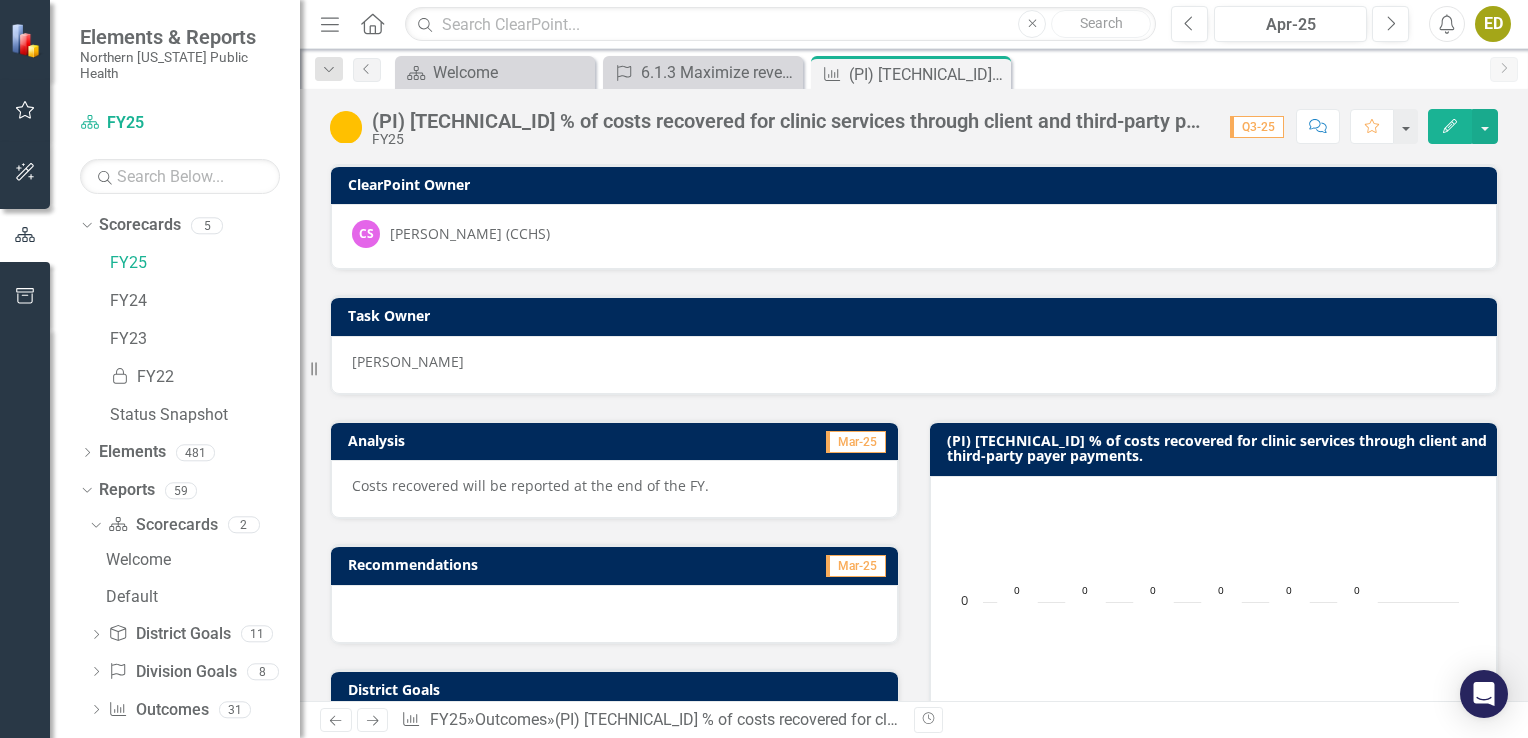 scroll, scrollTop: 0, scrollLeft: 0, axis: both 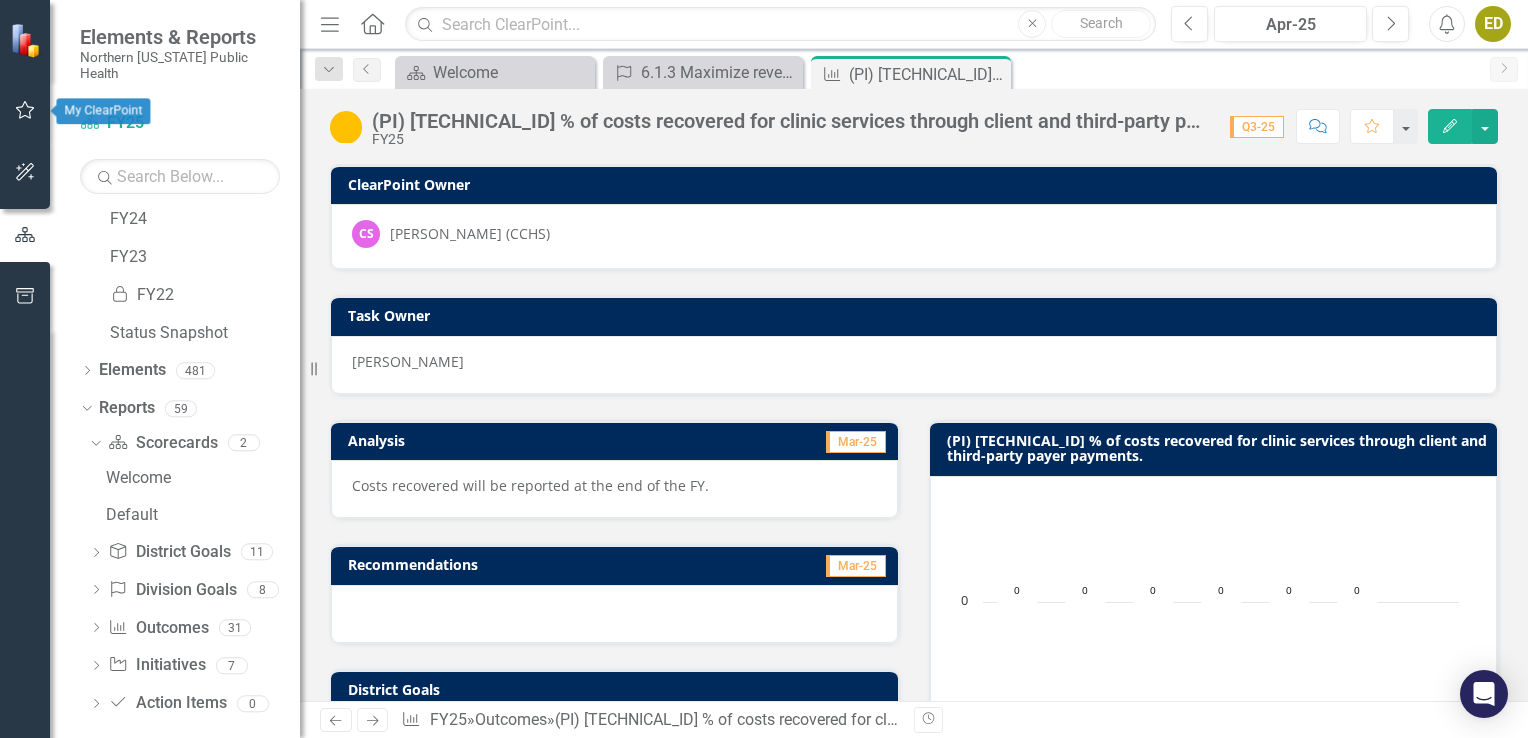 click 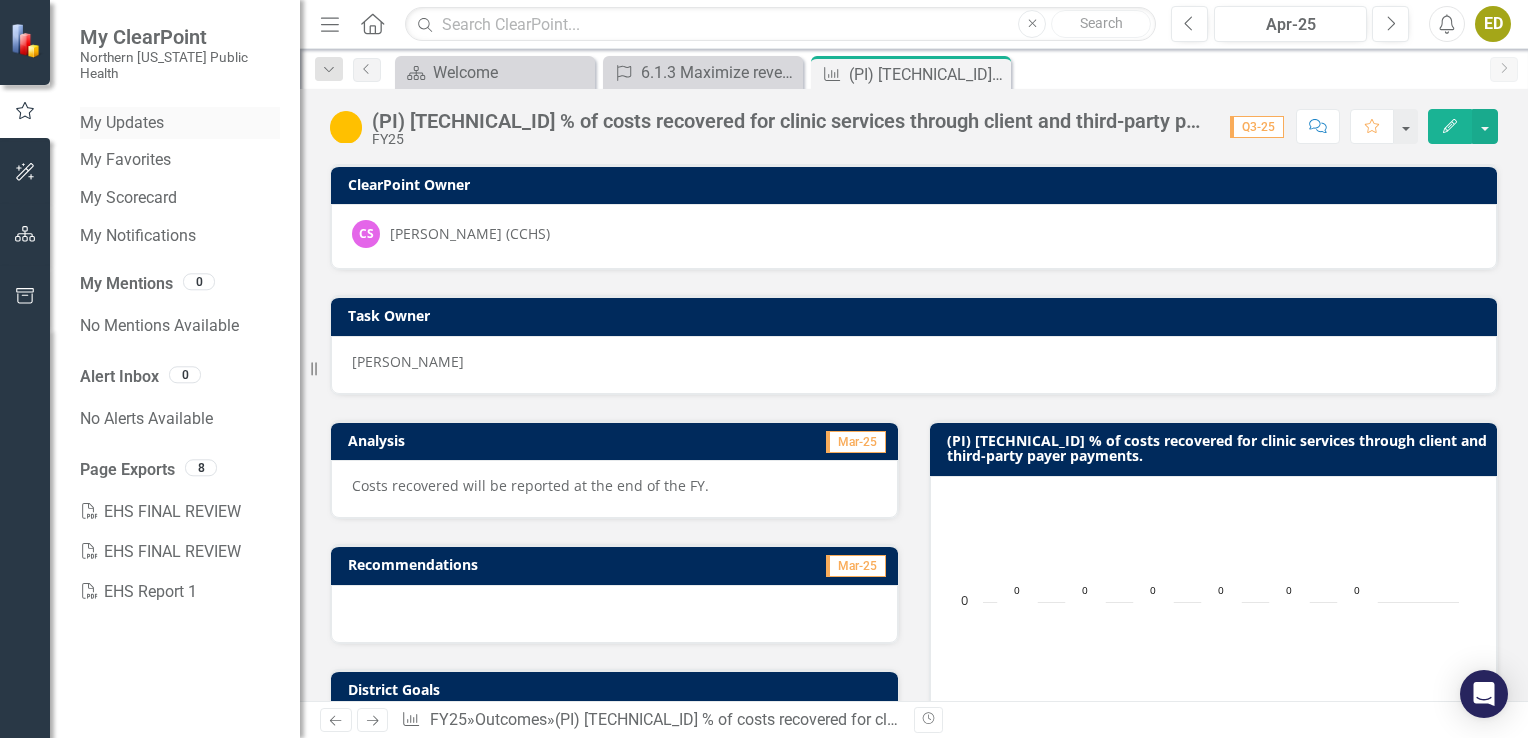 click on "My Updates" at bounding box center [180, 123] 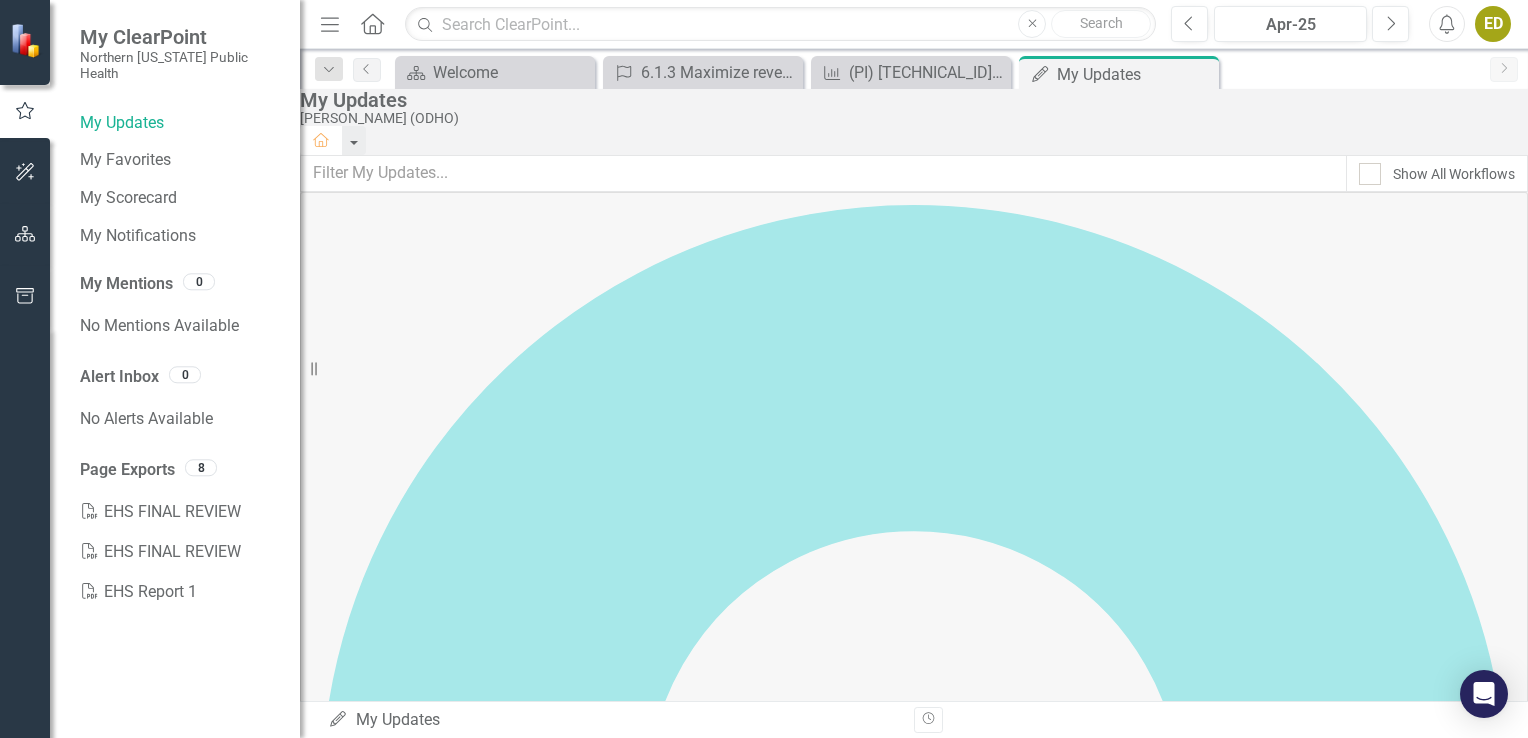 click on "Outcome (PI) [TECHNICAL_ID] Ensure completion of new TB and expanded office space building. (Complete 3 steps - location identified, building design complete, contractor identified) FY25 ClearPoint Owner Edit" at bounding box center (914, 1932) 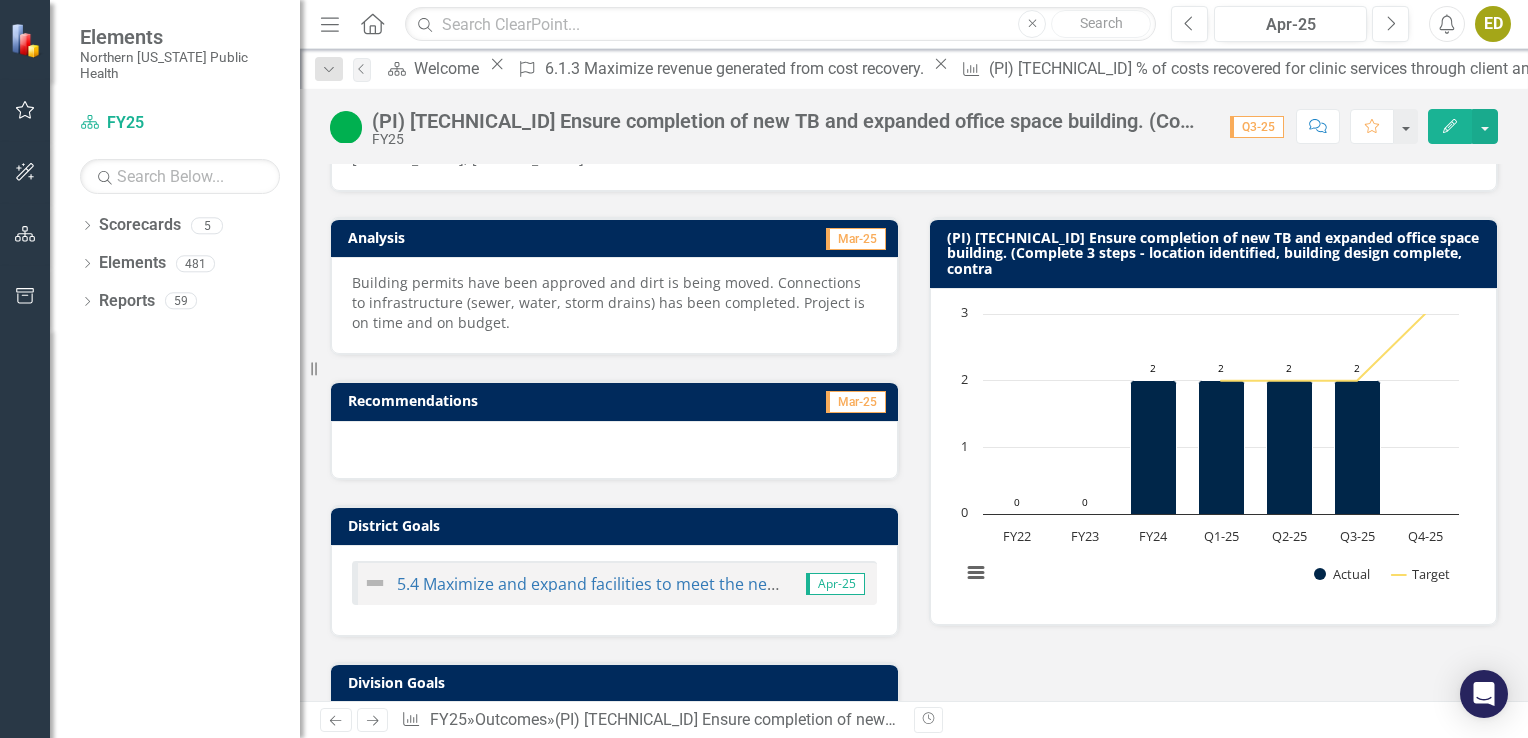 scroll, scrollTop: 200, scrollLeft: 0, axis: vertical 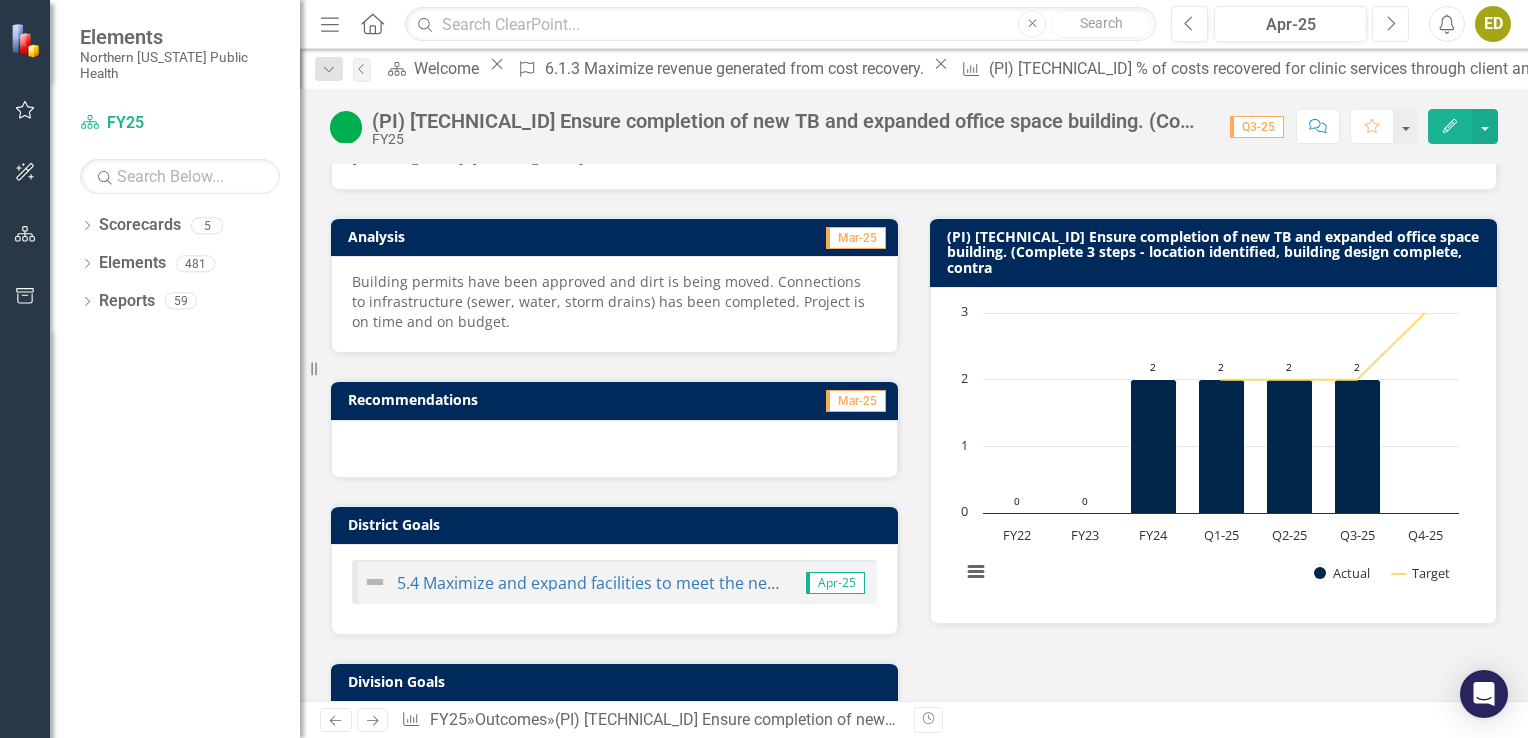 click on "Next" 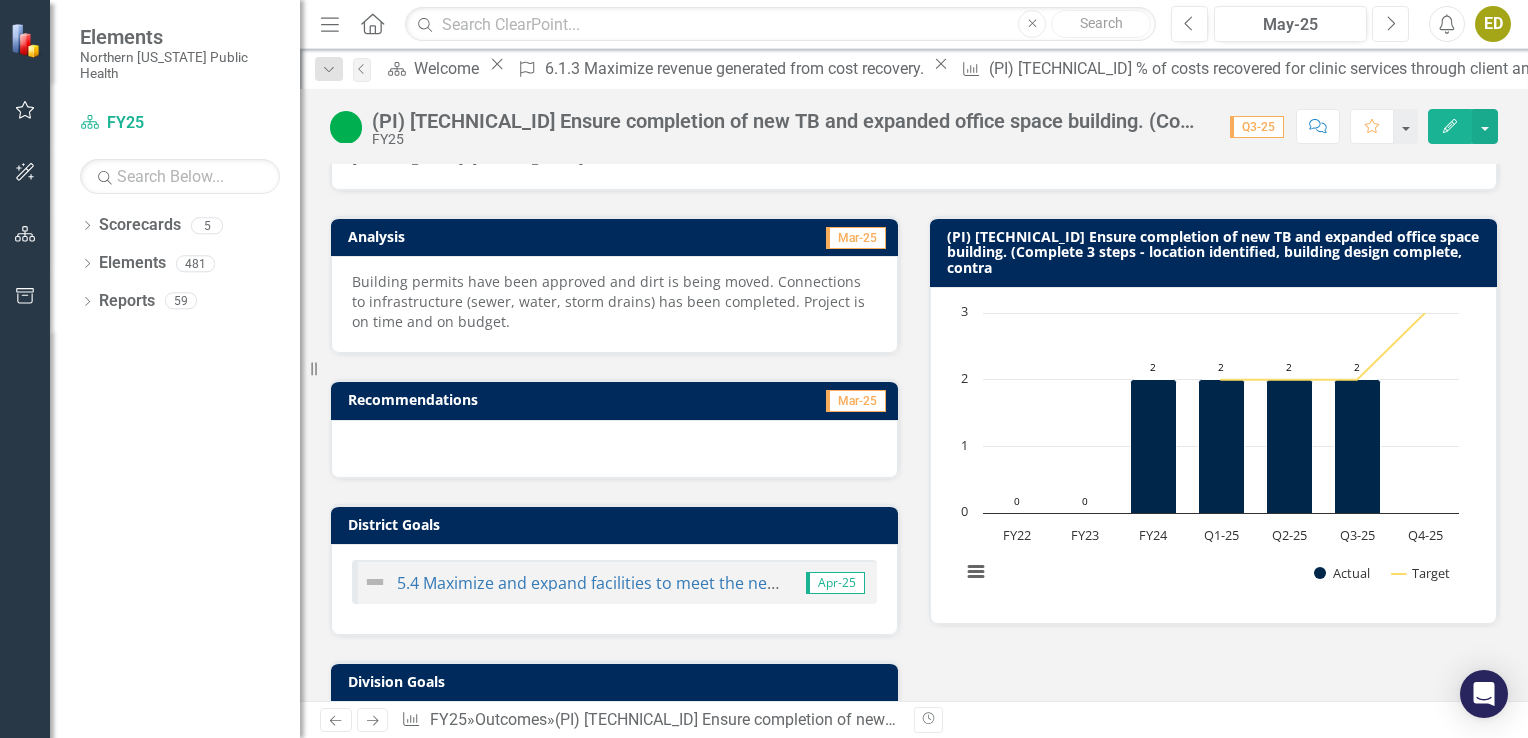 click on "Next" 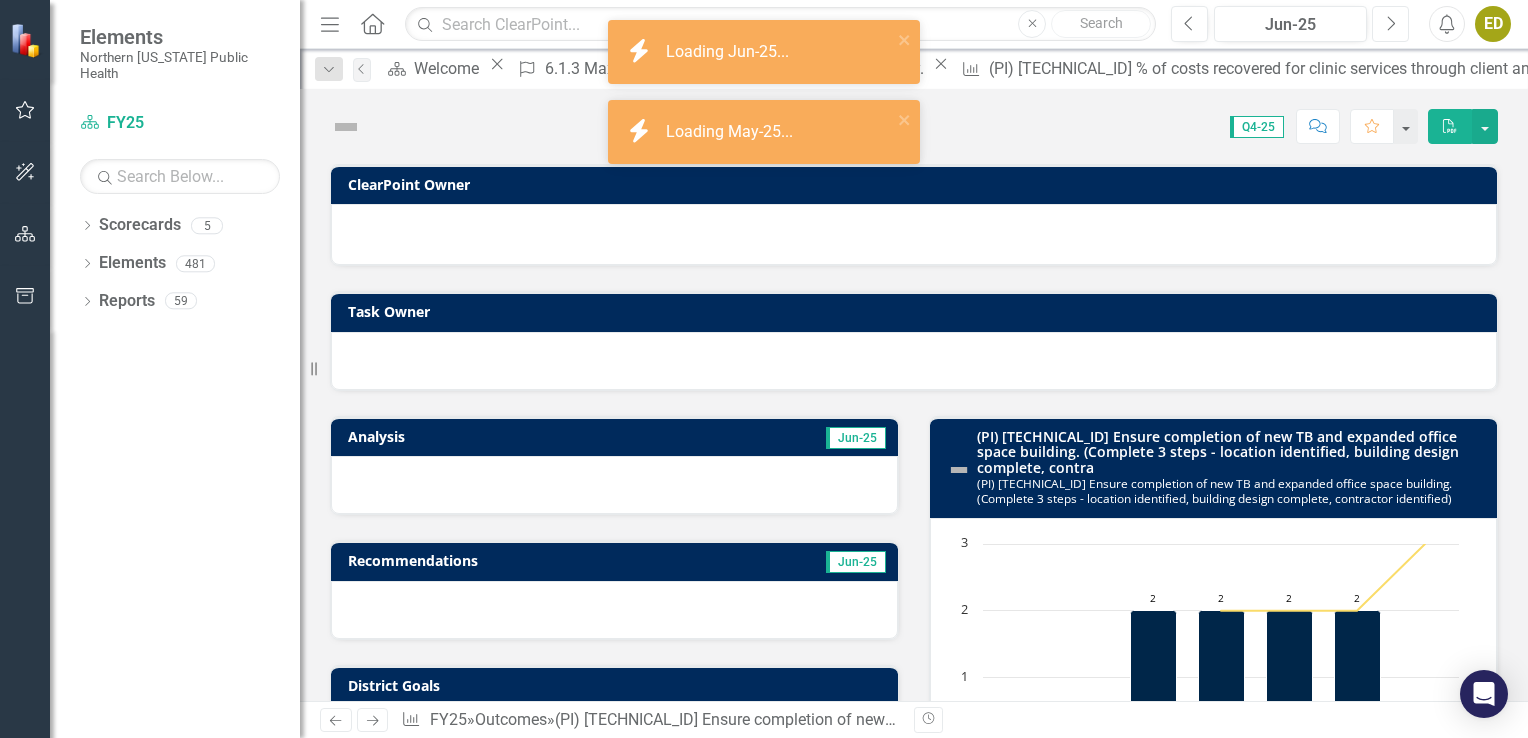 click on "Next" 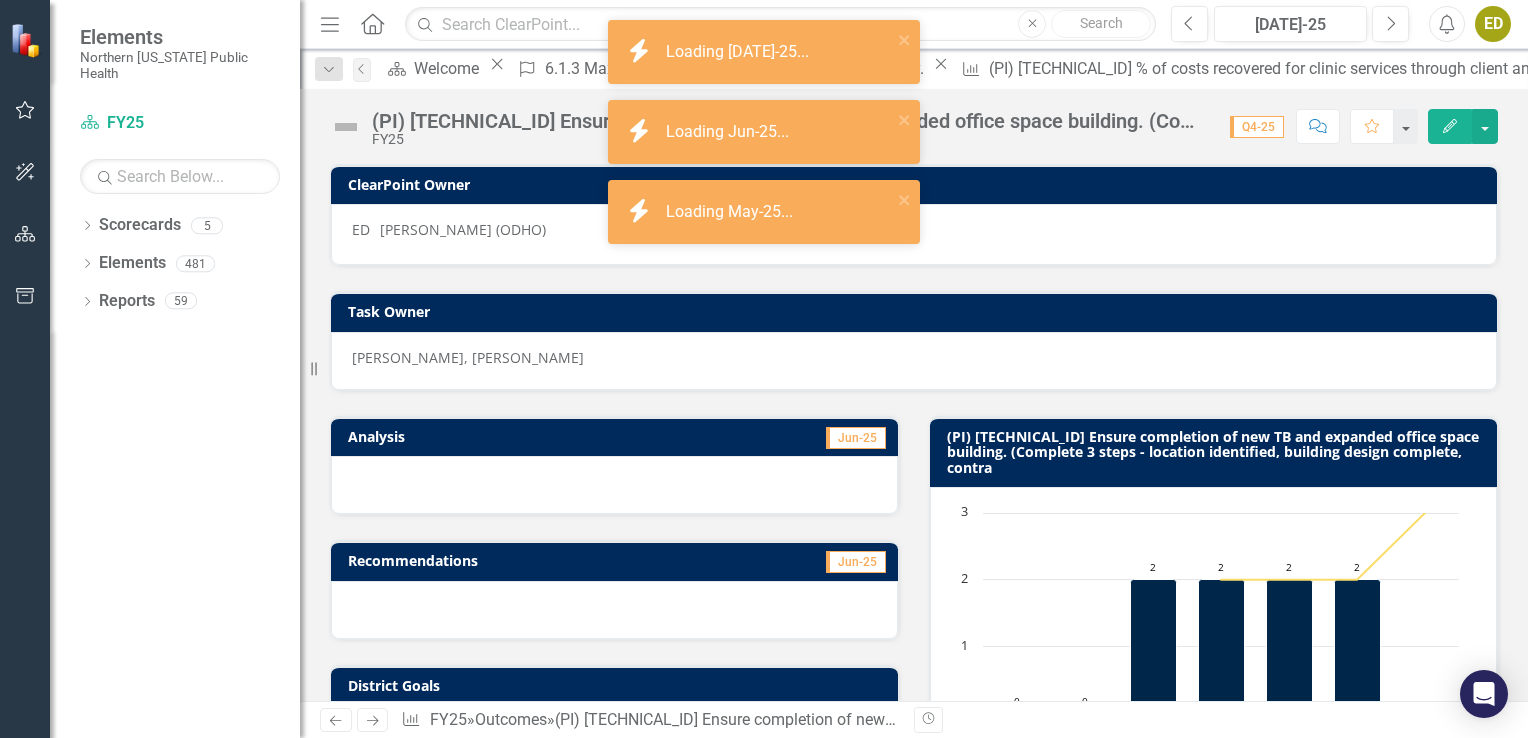click at bounding box center [614, 485] 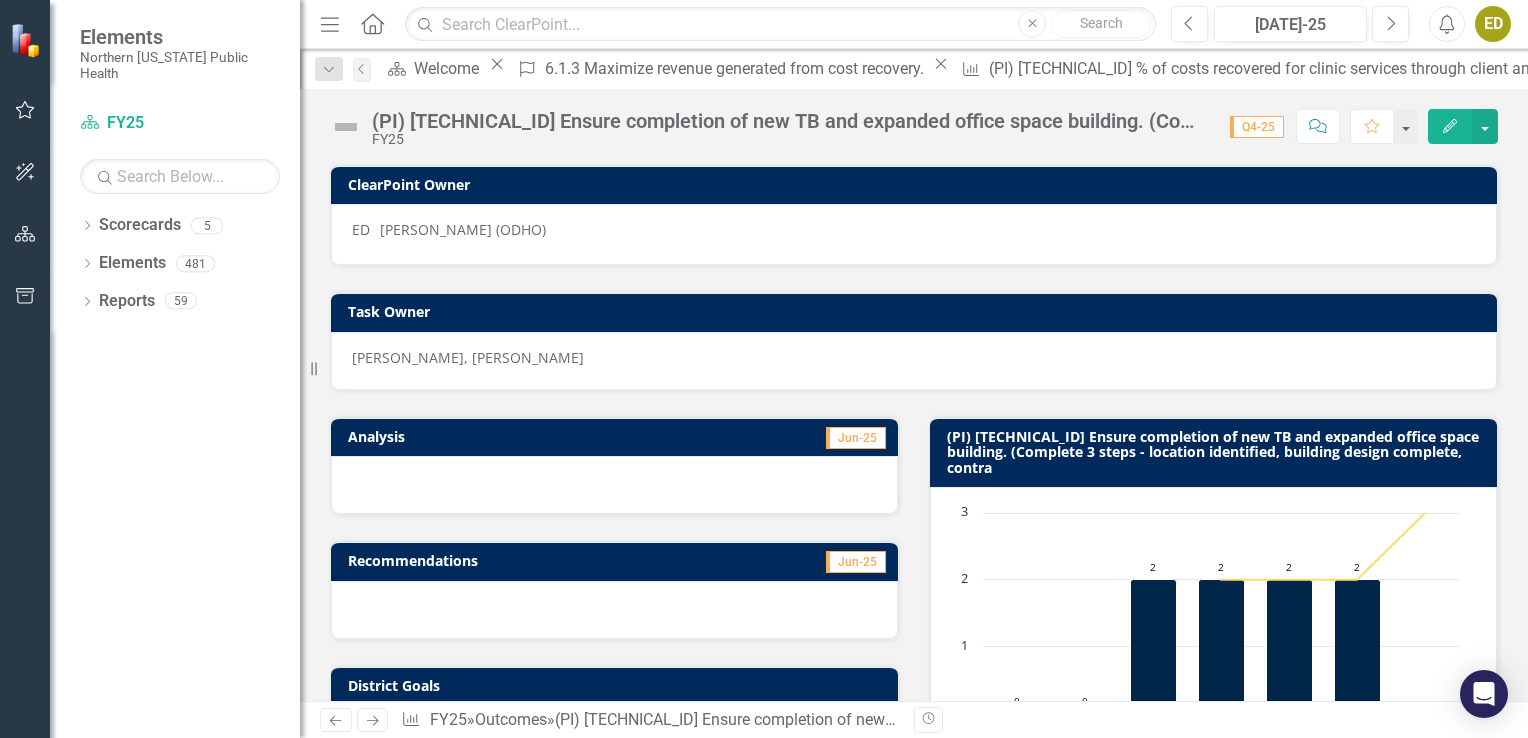 click on "Edit" 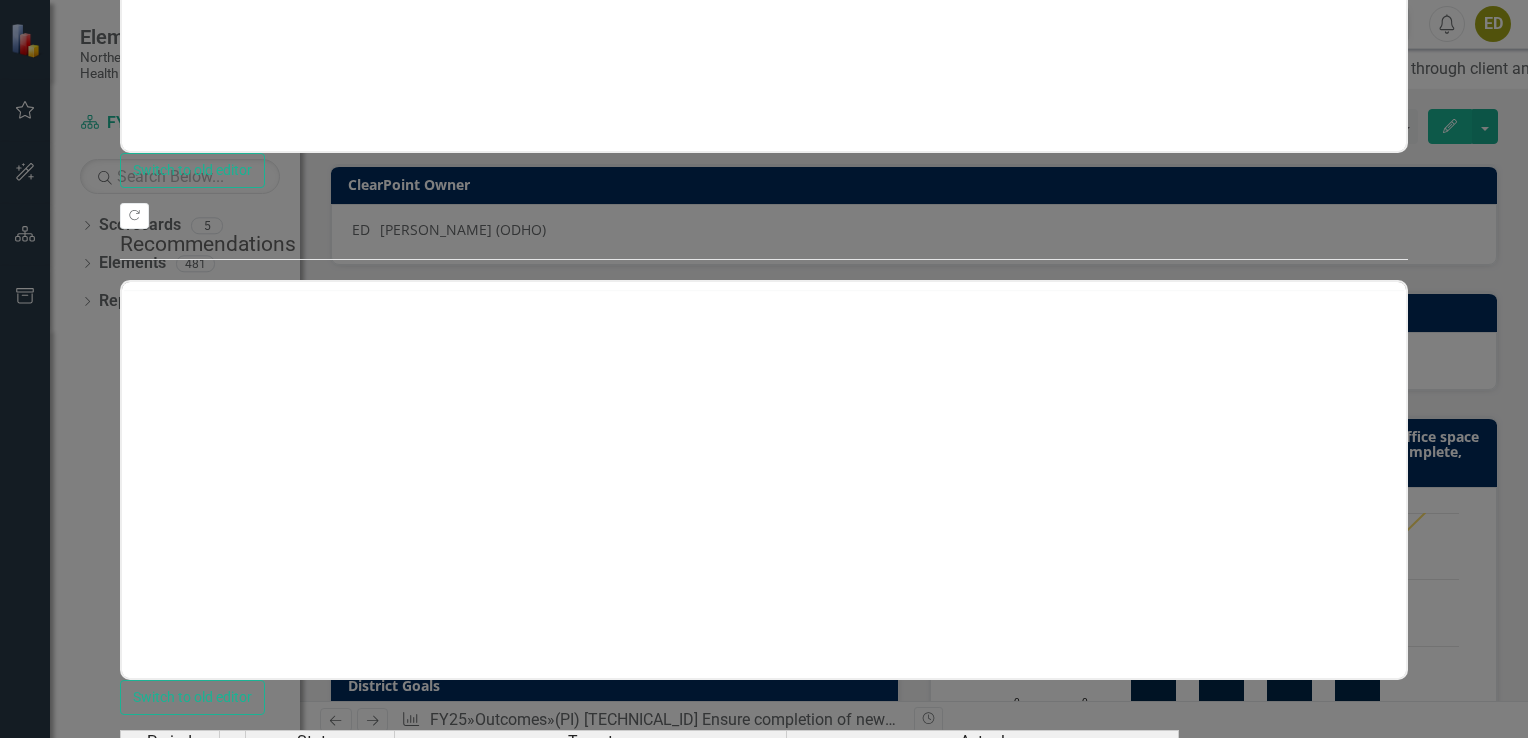scroll, scrollTop: 0, scrollLeft: 0, axis: both 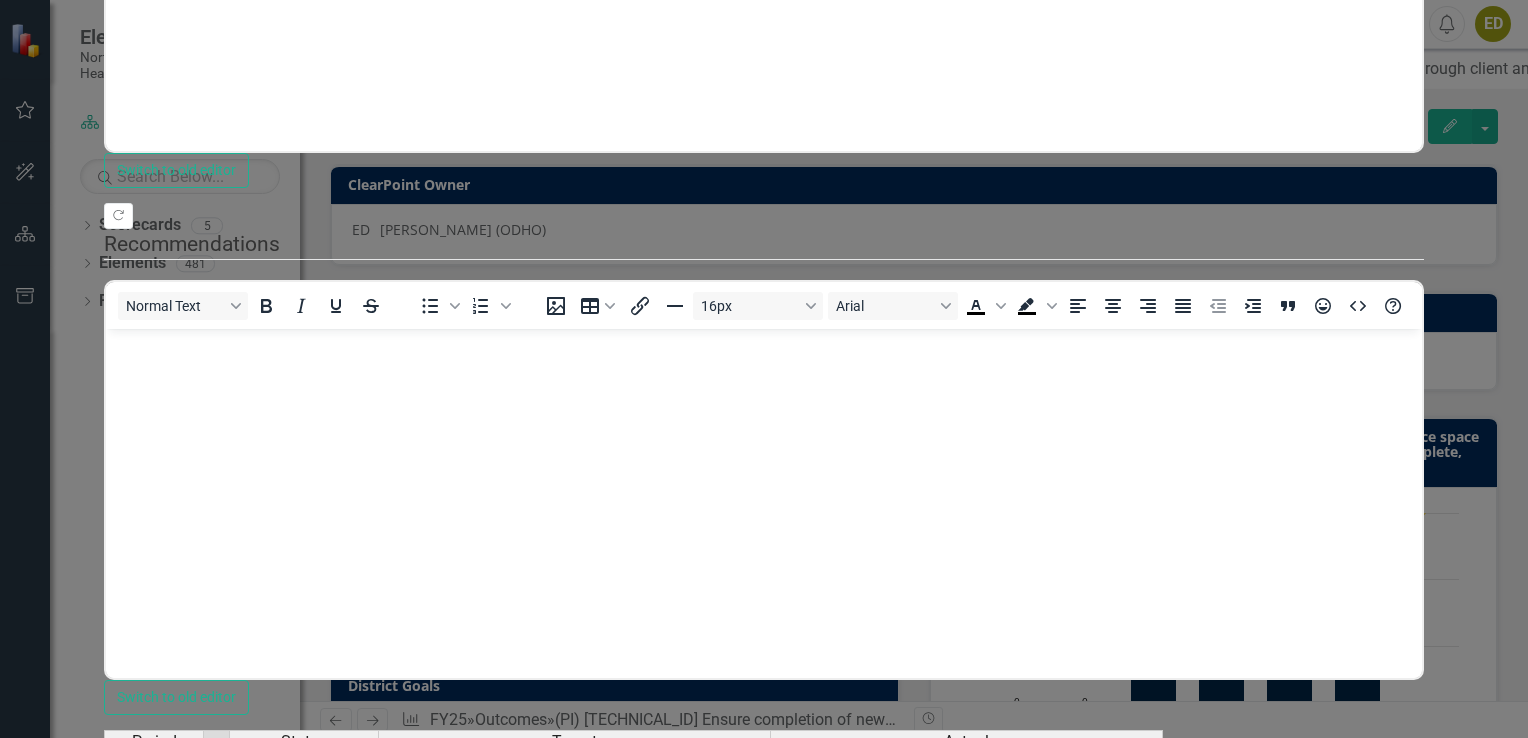 click on "Not Defined" at bounding box center (304, 903) 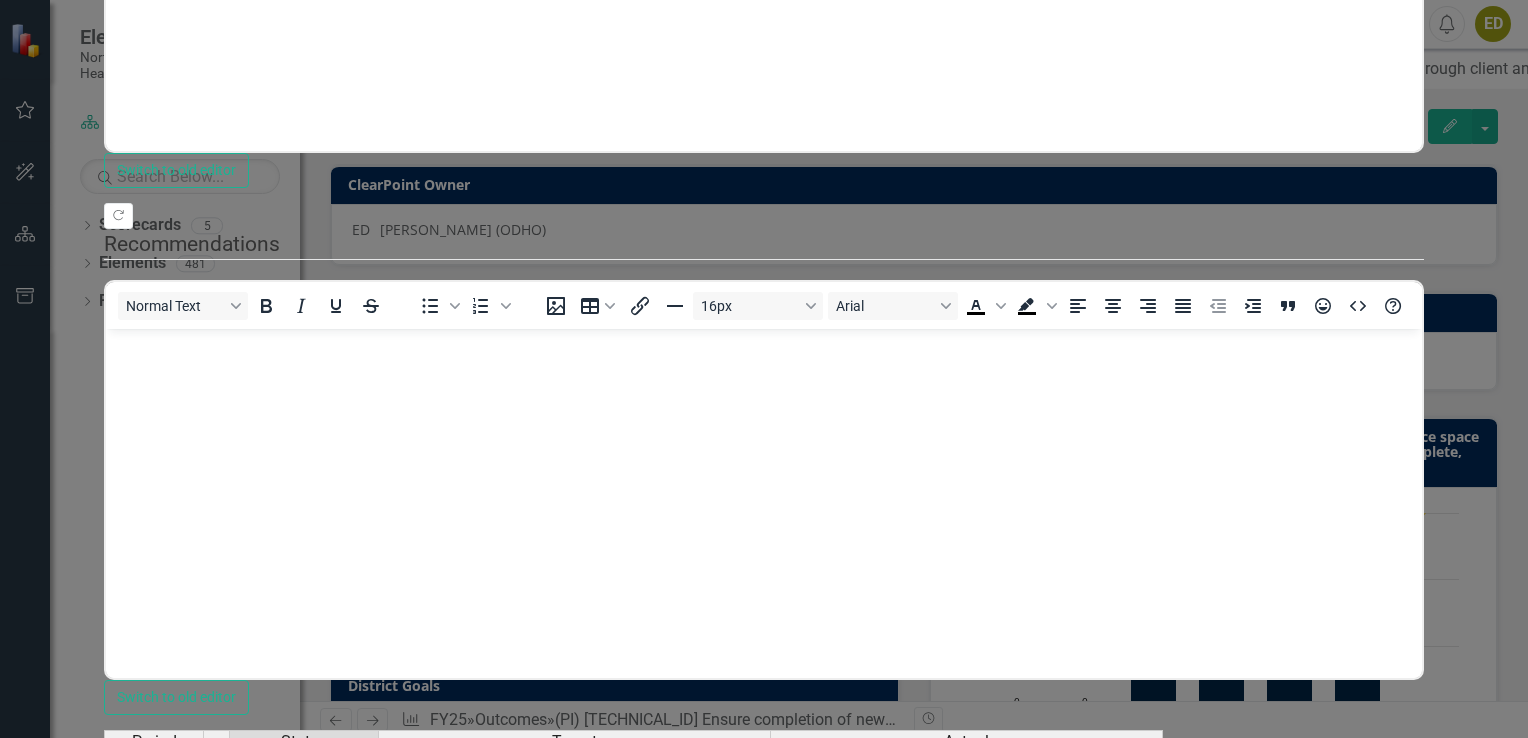 click at bounding box center (216, 903) 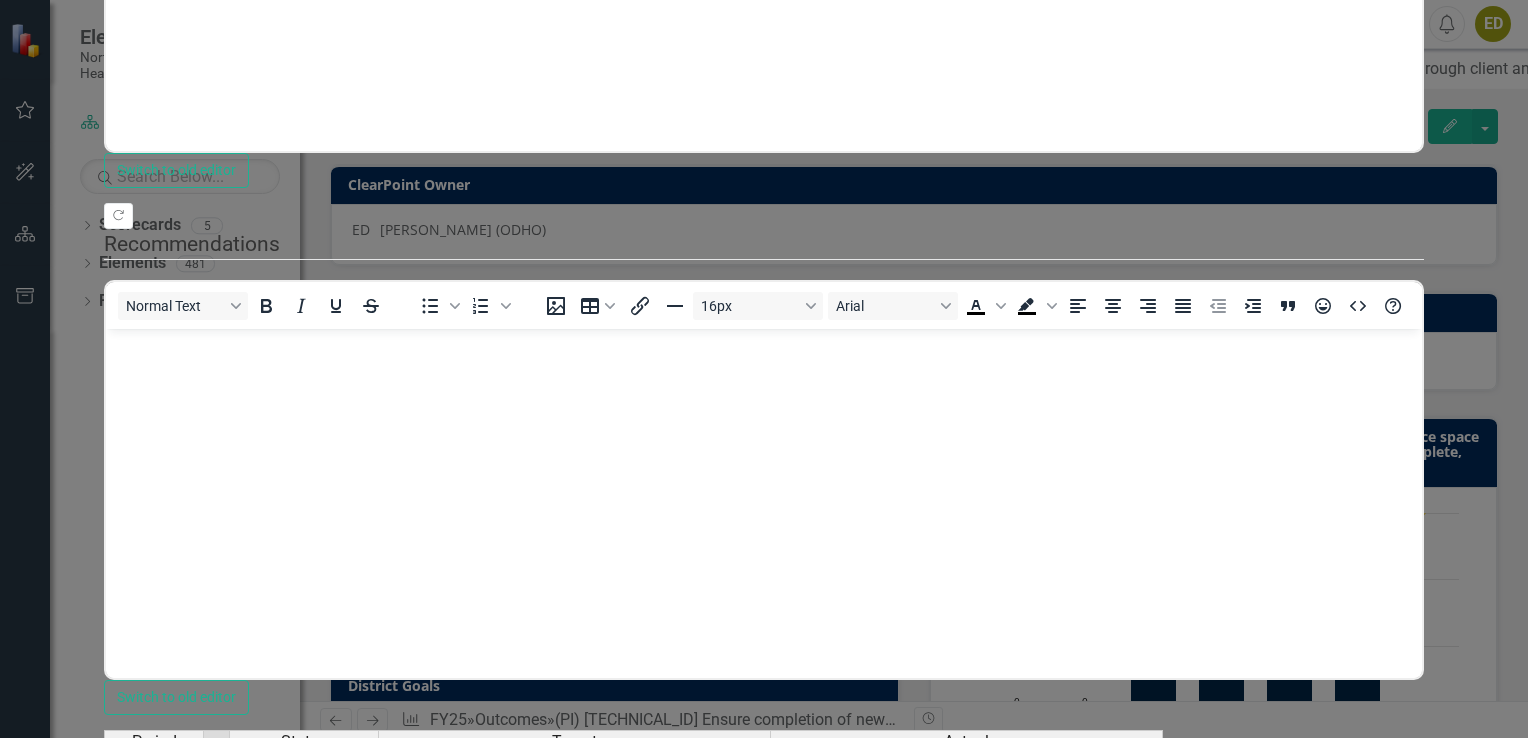 click at bounding box center [216, 903] 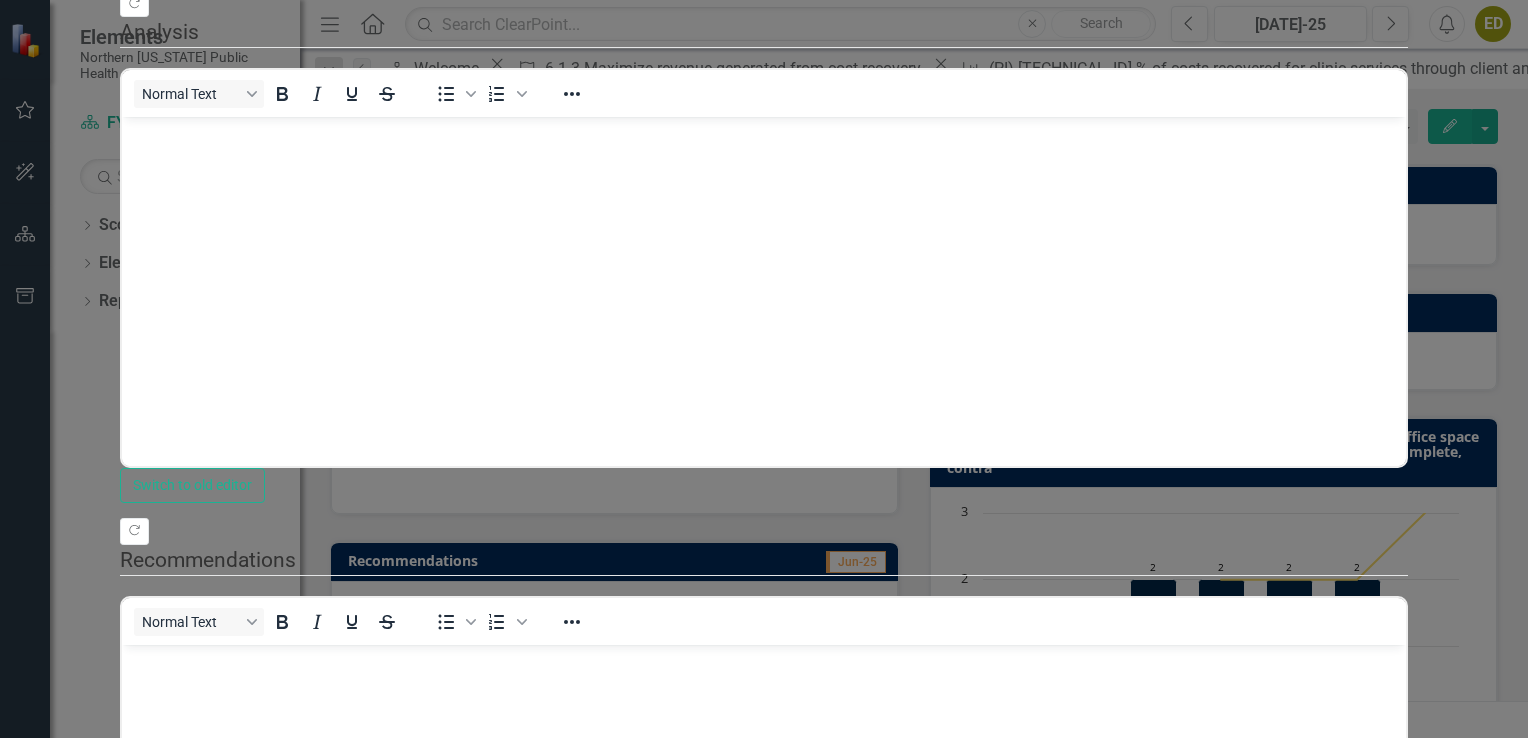 click at bounding box center (764, -151) 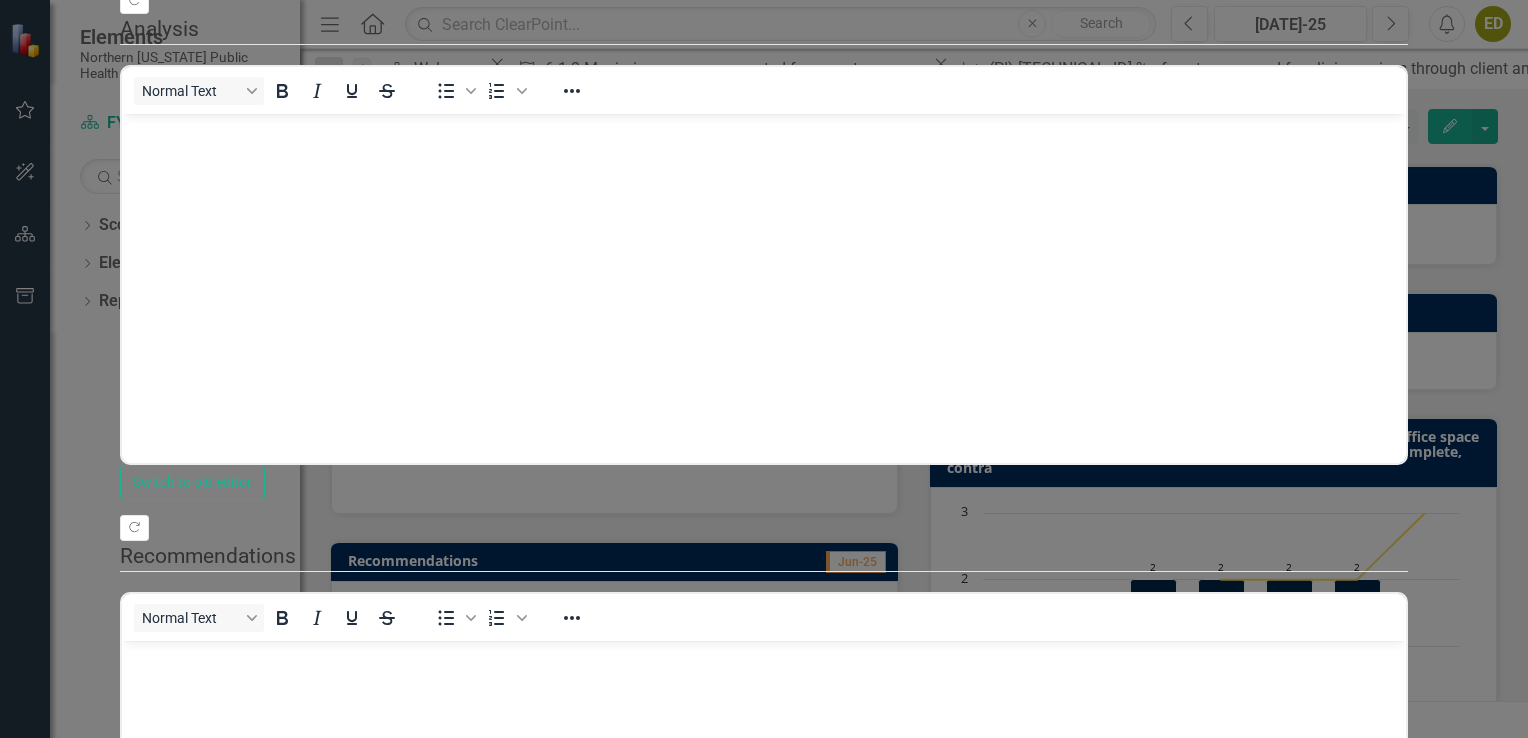 click on "Close" 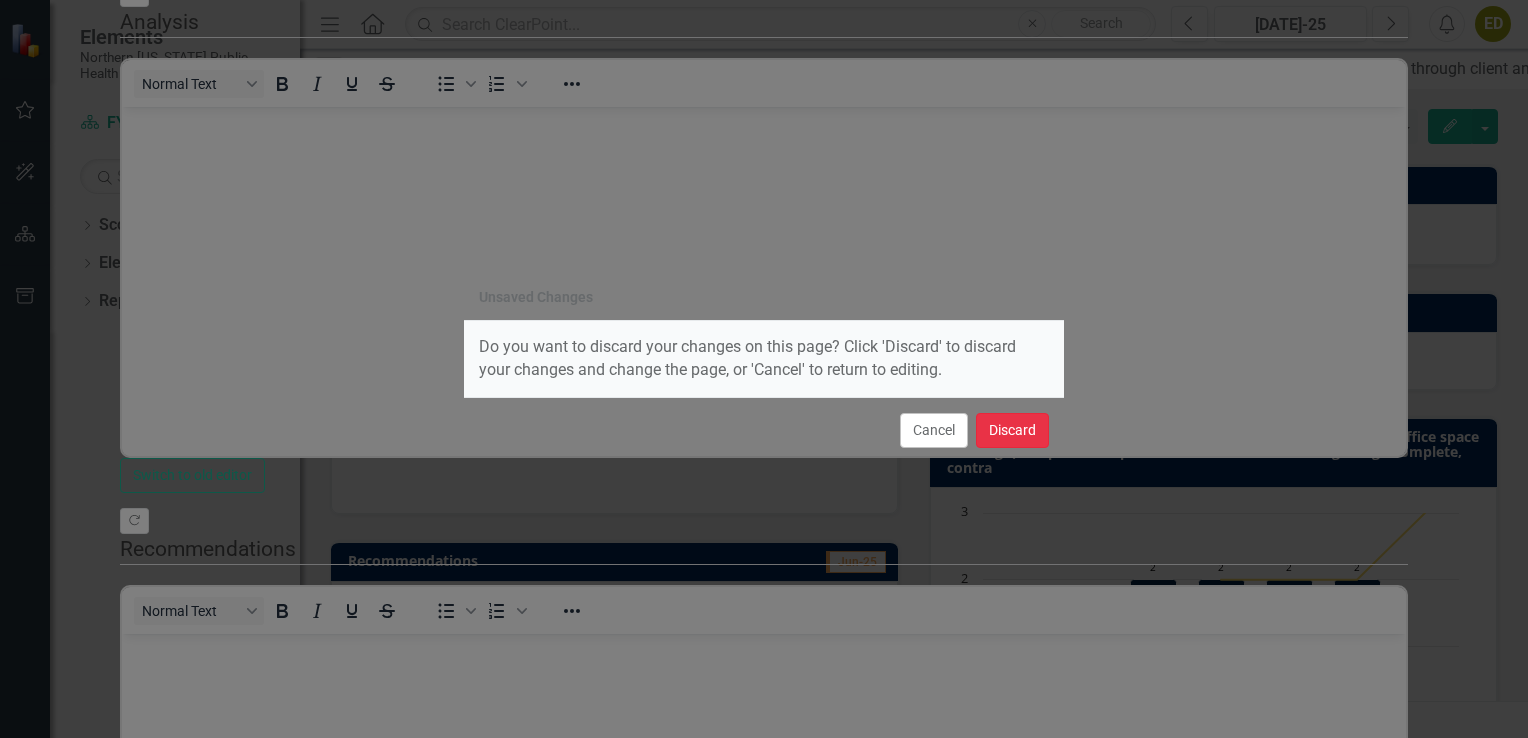 click on "Discard" at bounding box center [1012, 430] 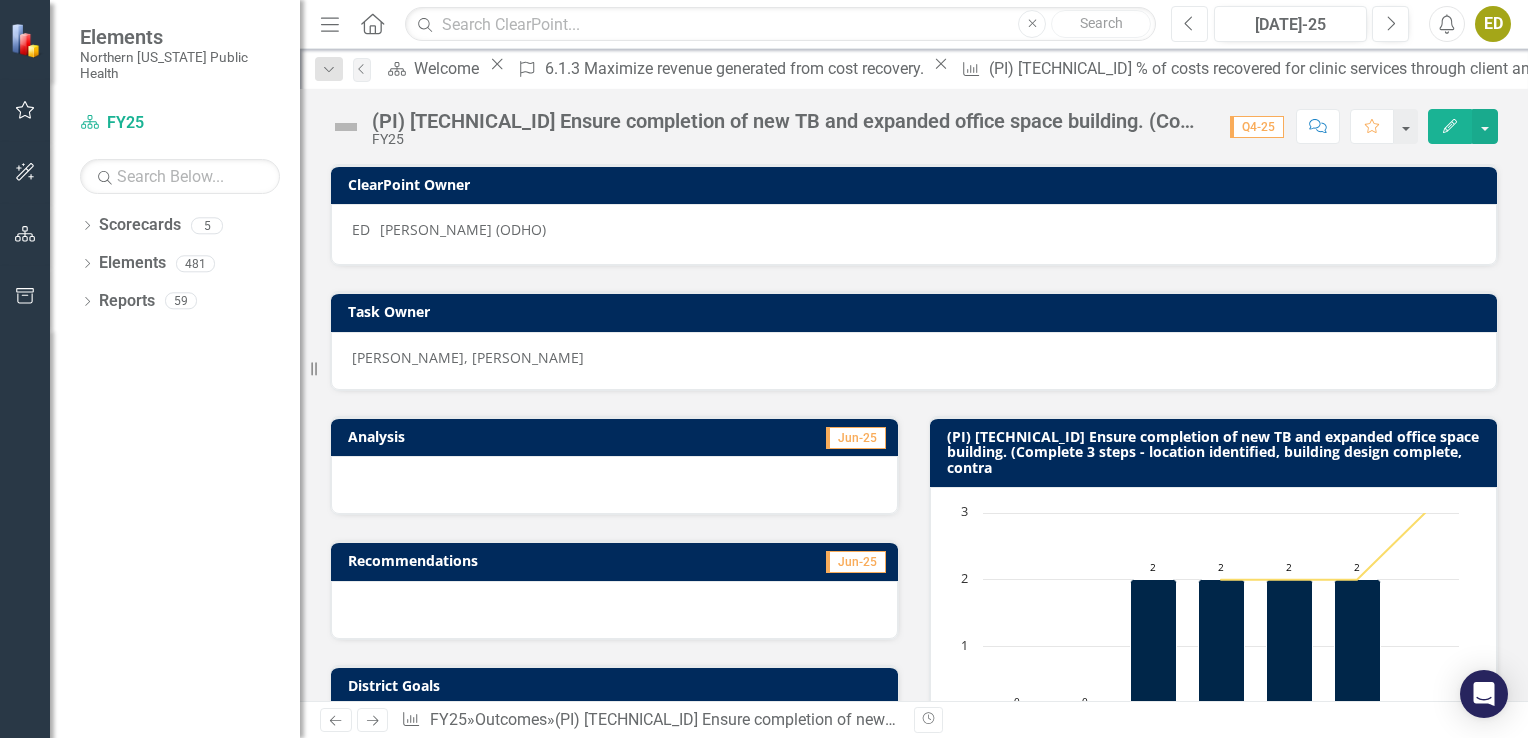 click on "Previous" 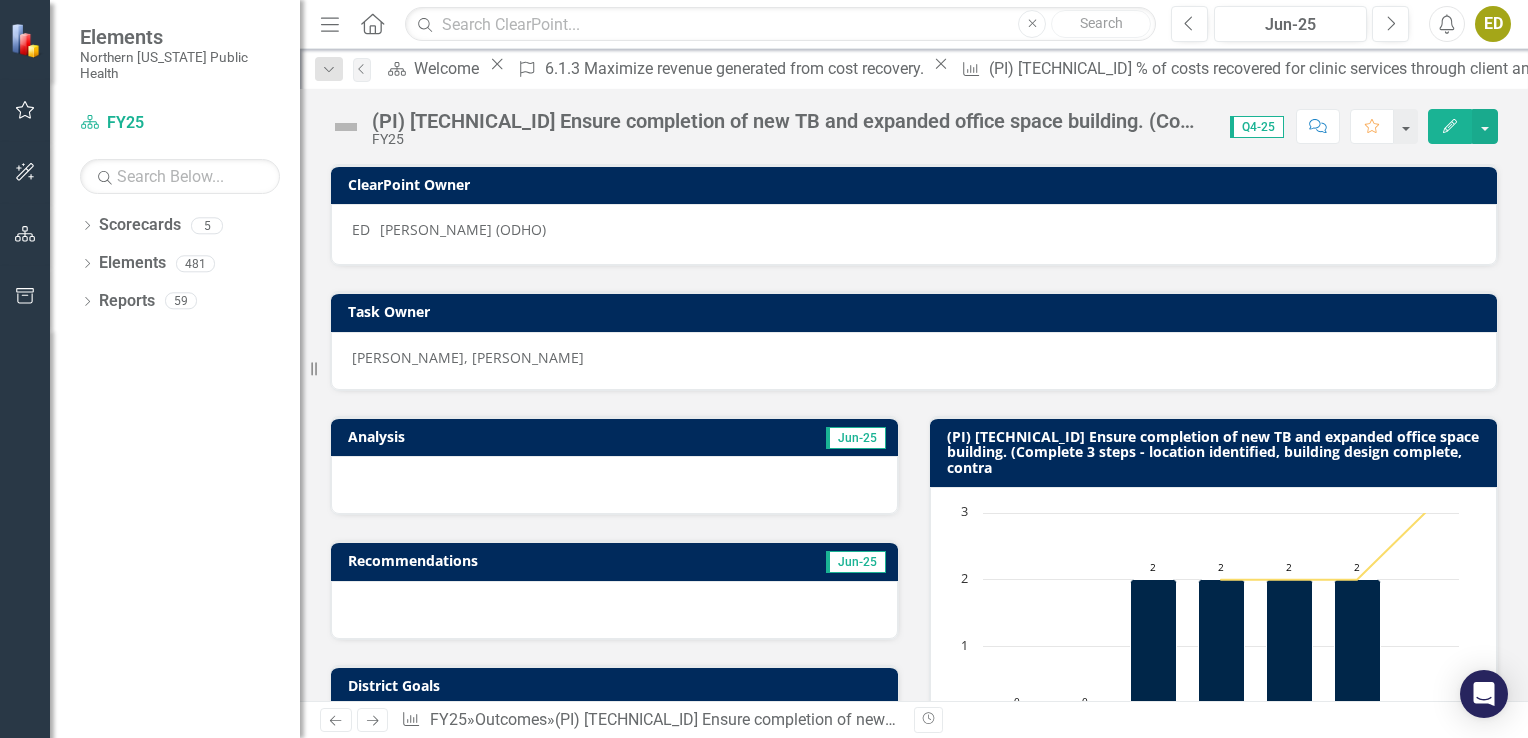 click on "Q4-25" at bounding box center [1257, 127] 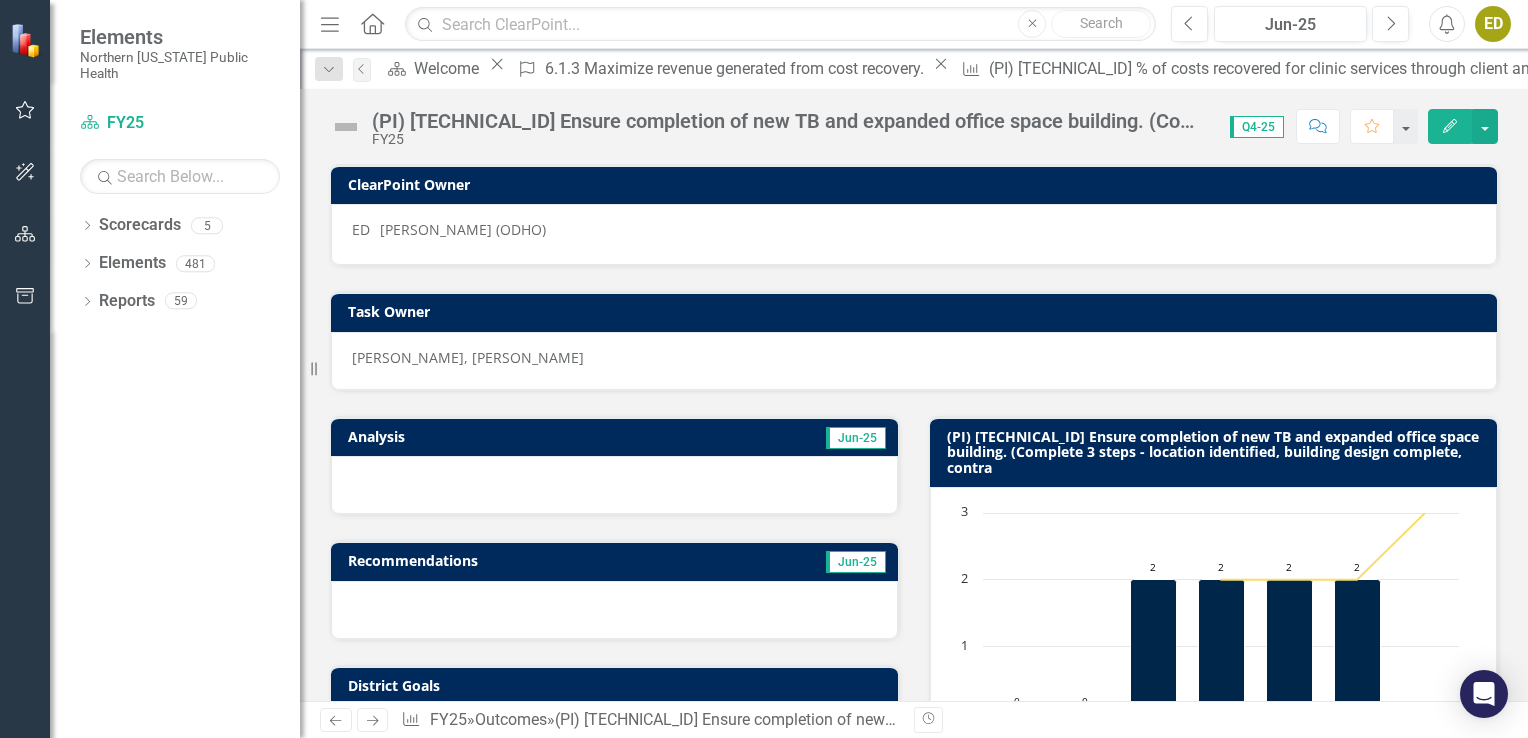 click on "Edit" 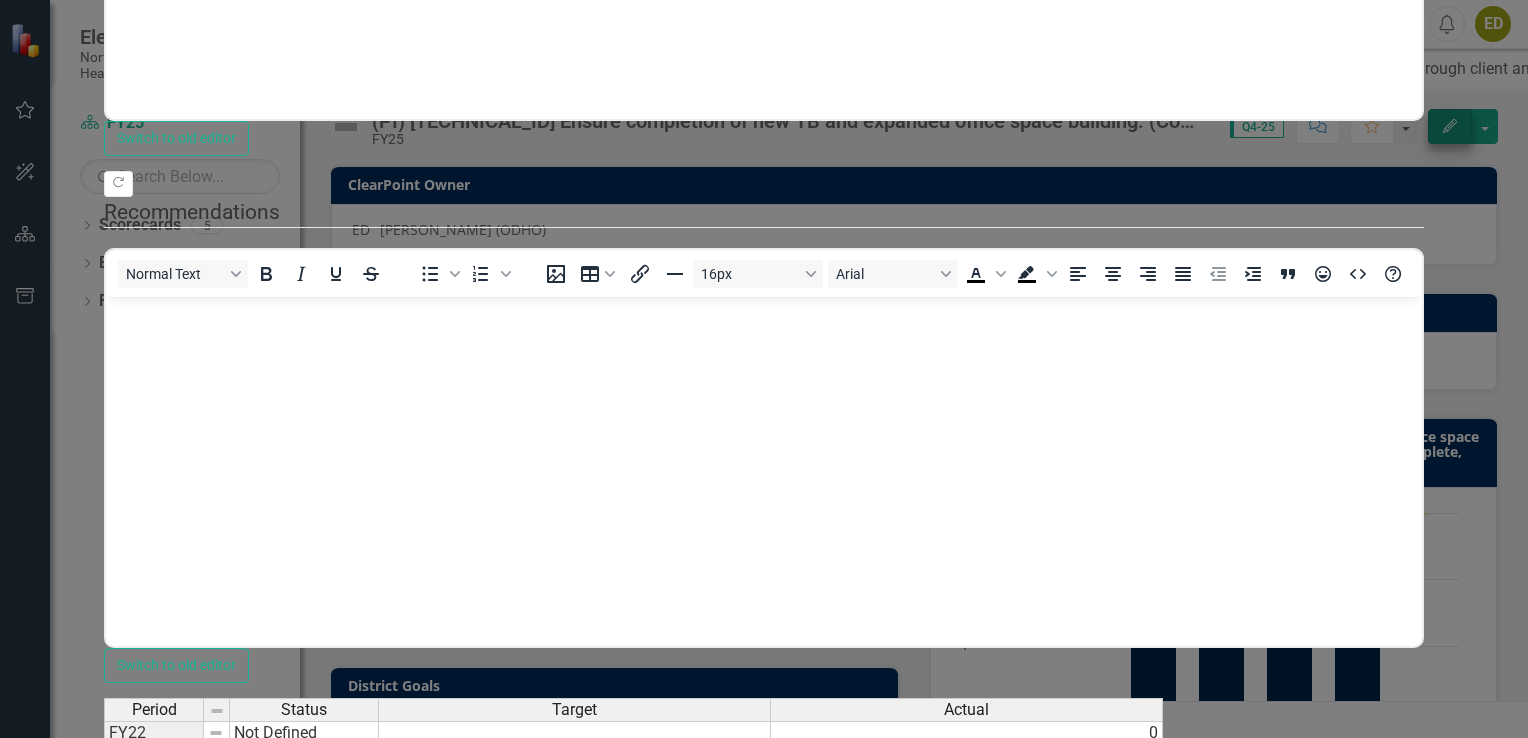 scroll, scrollTop: 0, scrollLeft: 0, axis: both 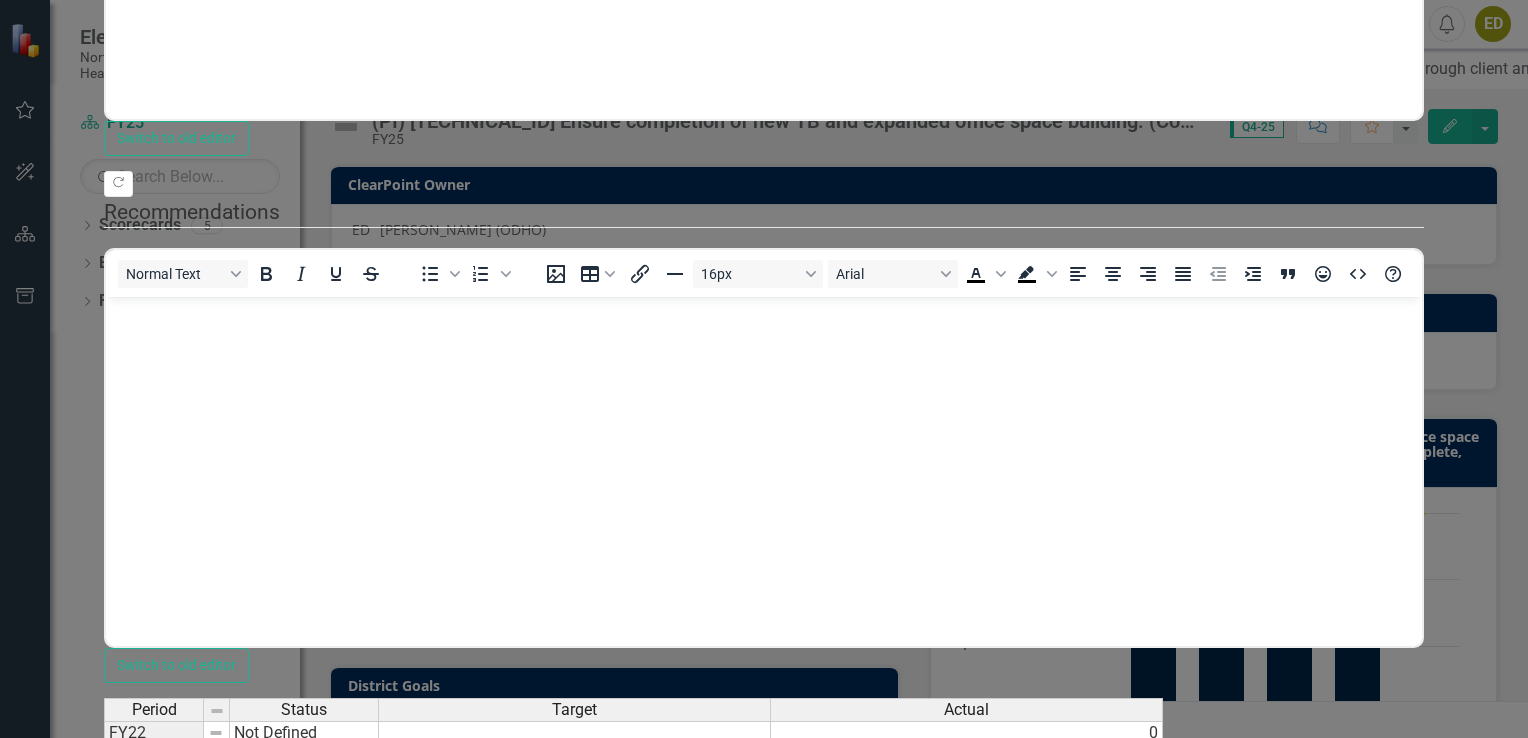 click on "Update Fields" at bounding box center [153, -504] 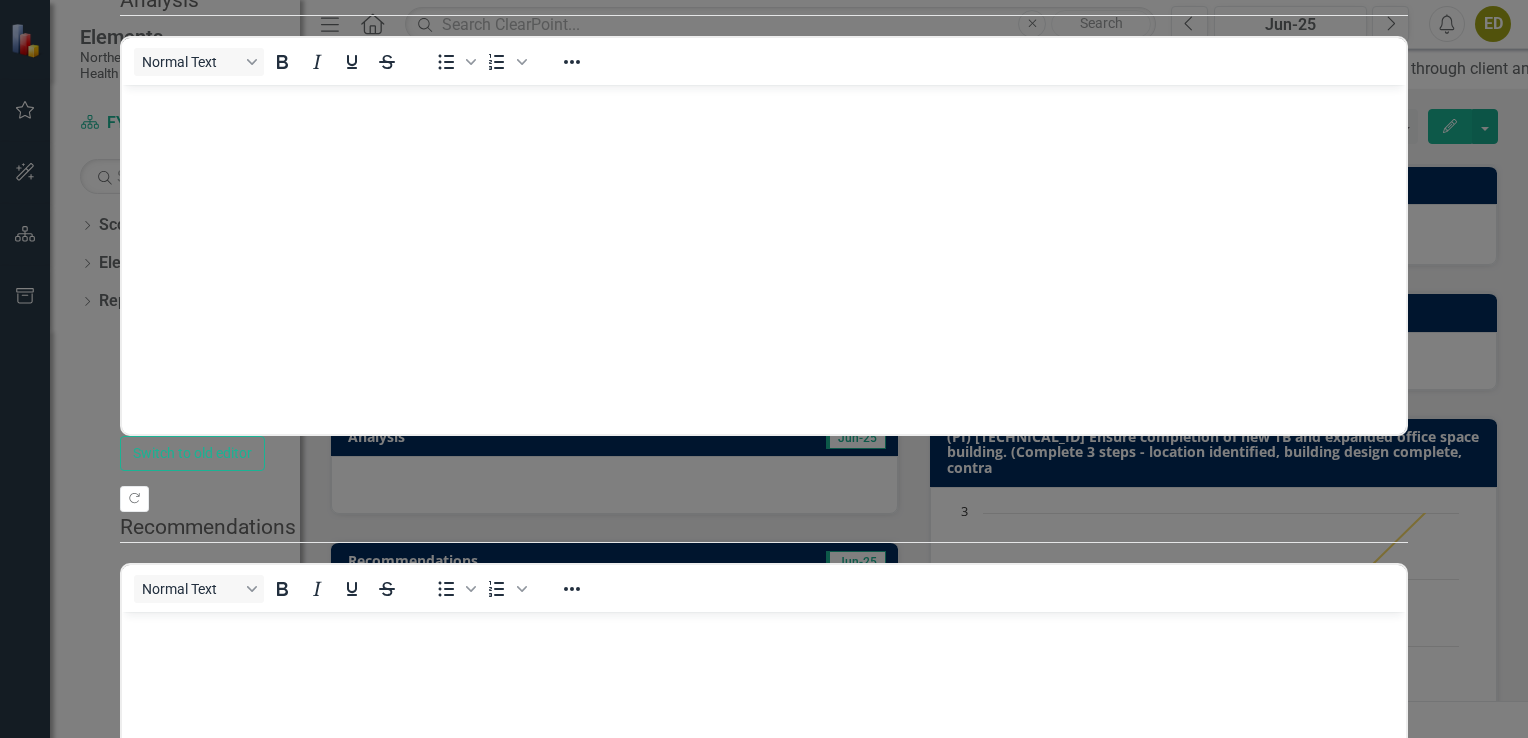 click on "Select Status..." at bounding box center [764, -109] 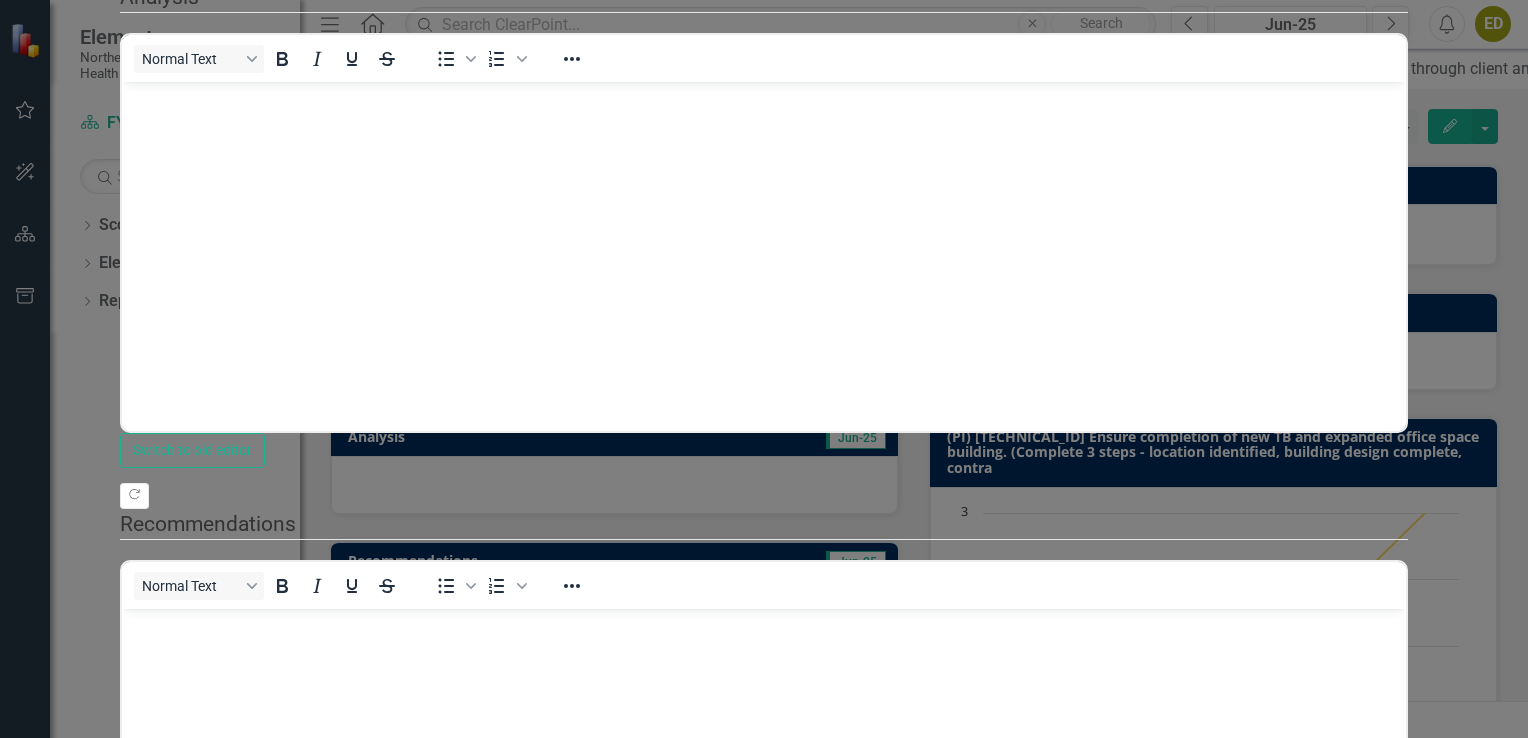 click at bounding box center (763, 231) 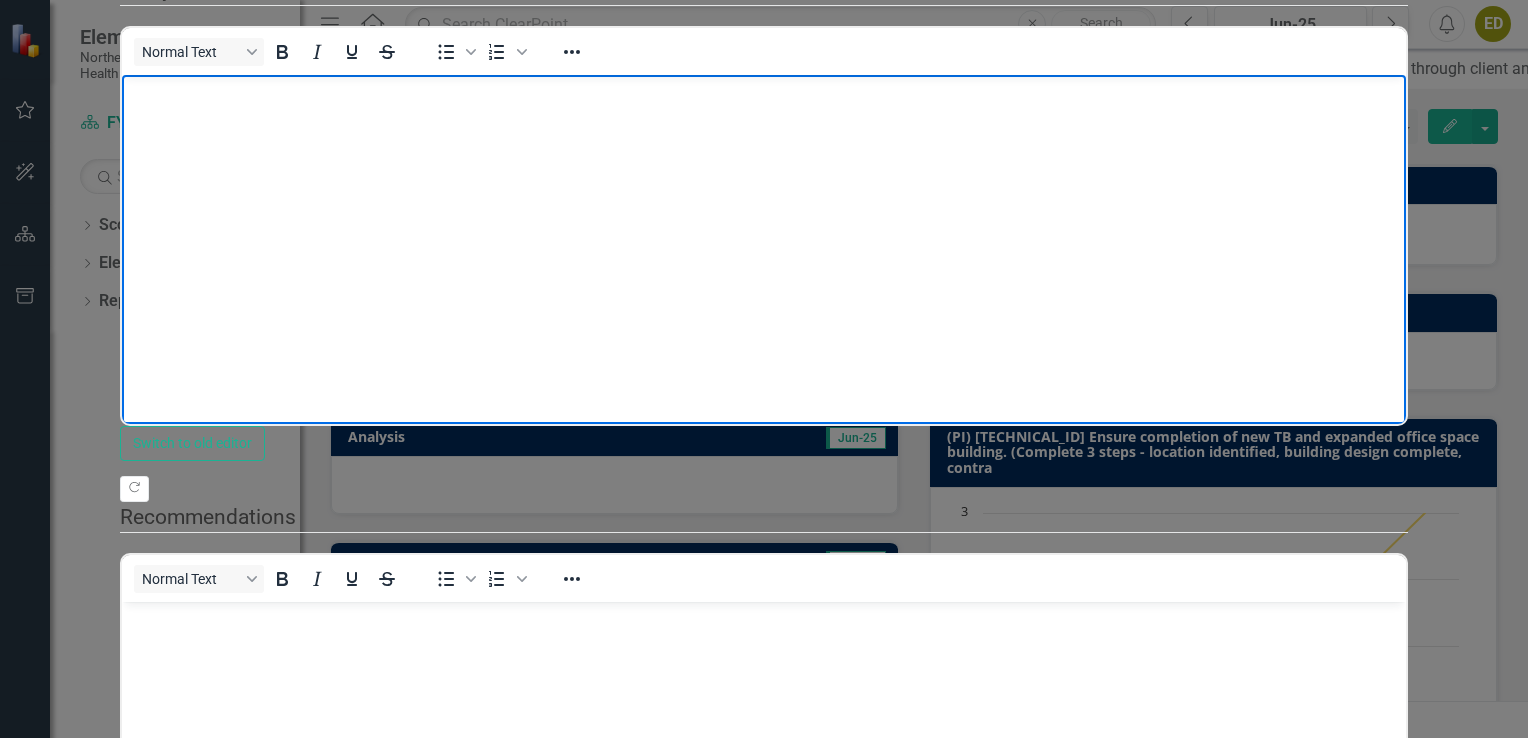 scroll, scrollTop: 0, scrollLeft: 0, axis: both 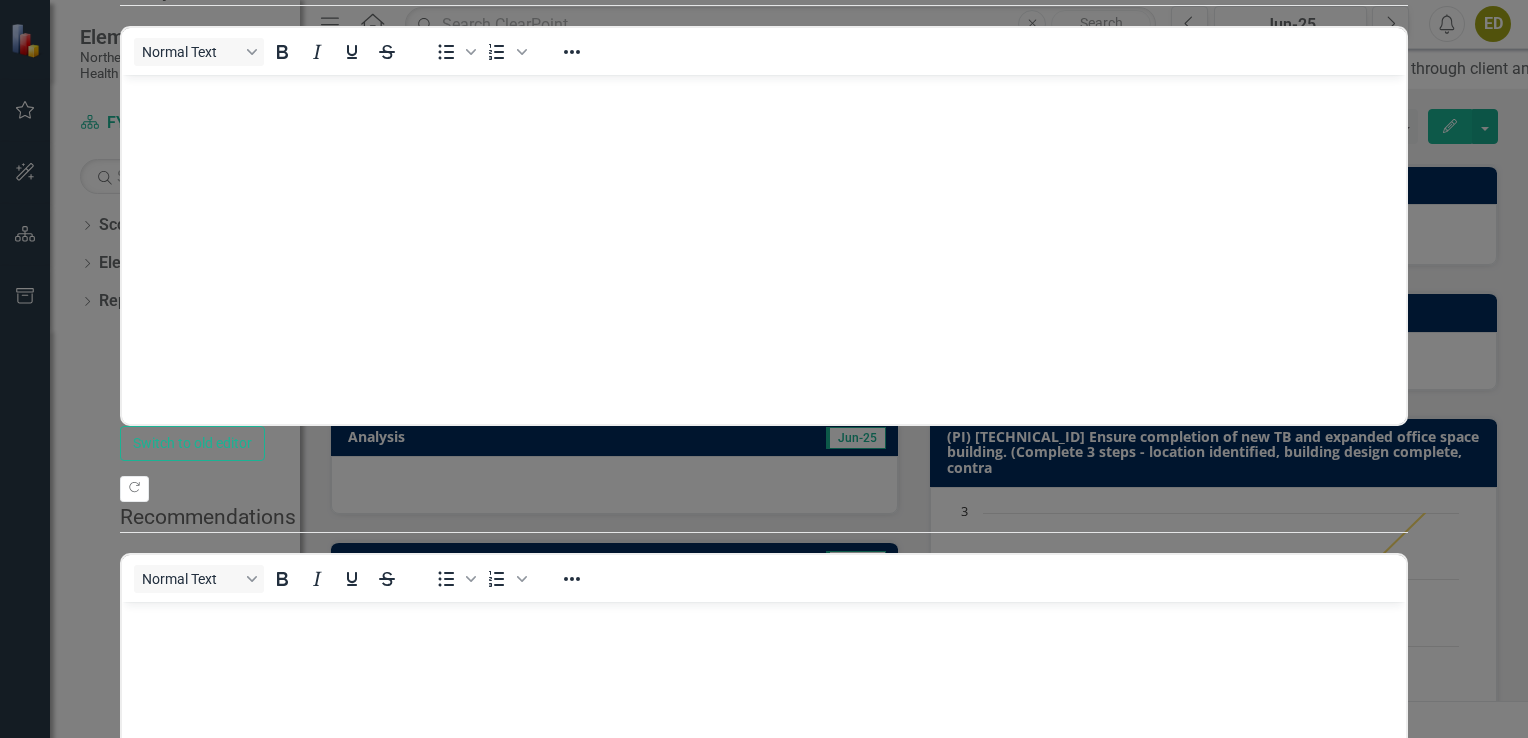 click on "Save" at bounding box center [226, 1020] 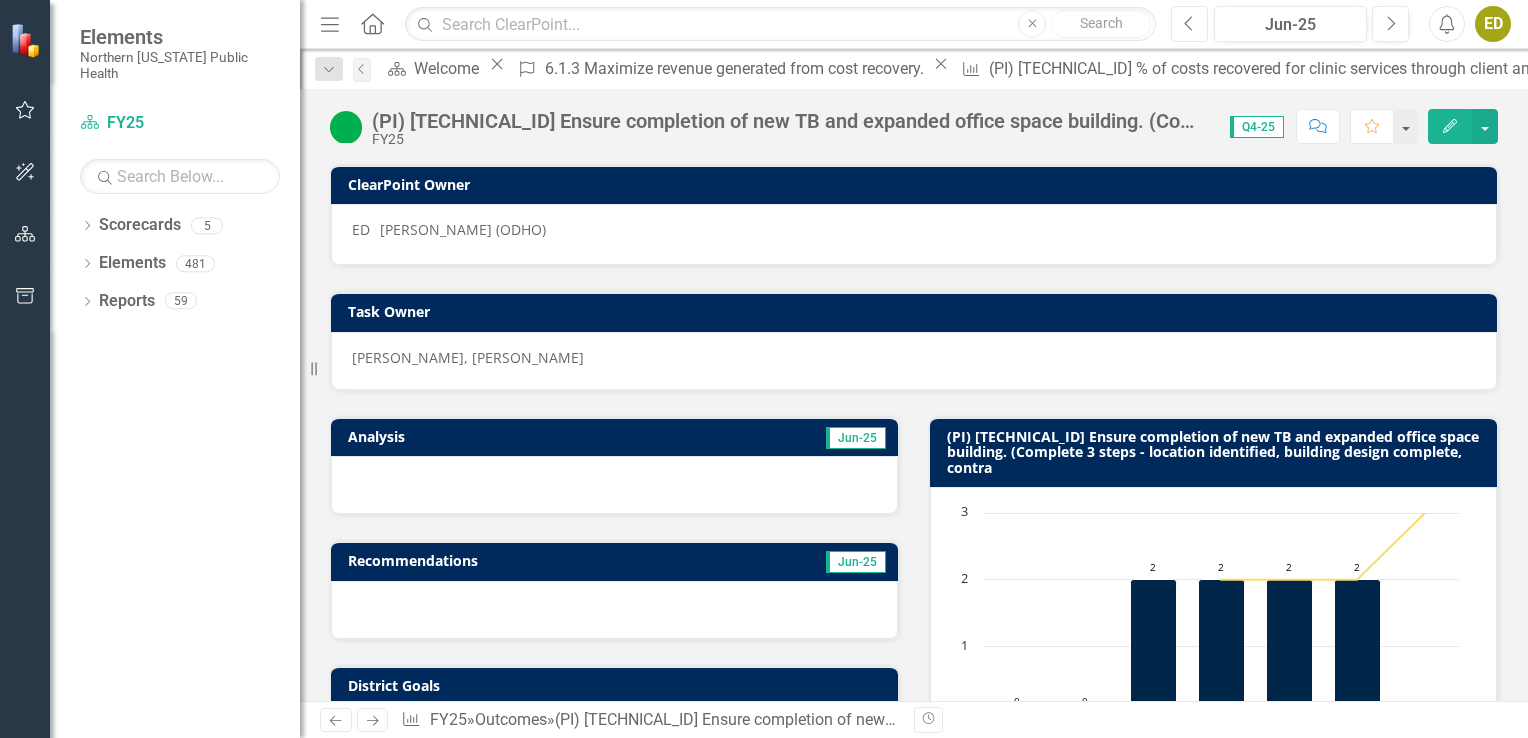 click on "Previous" 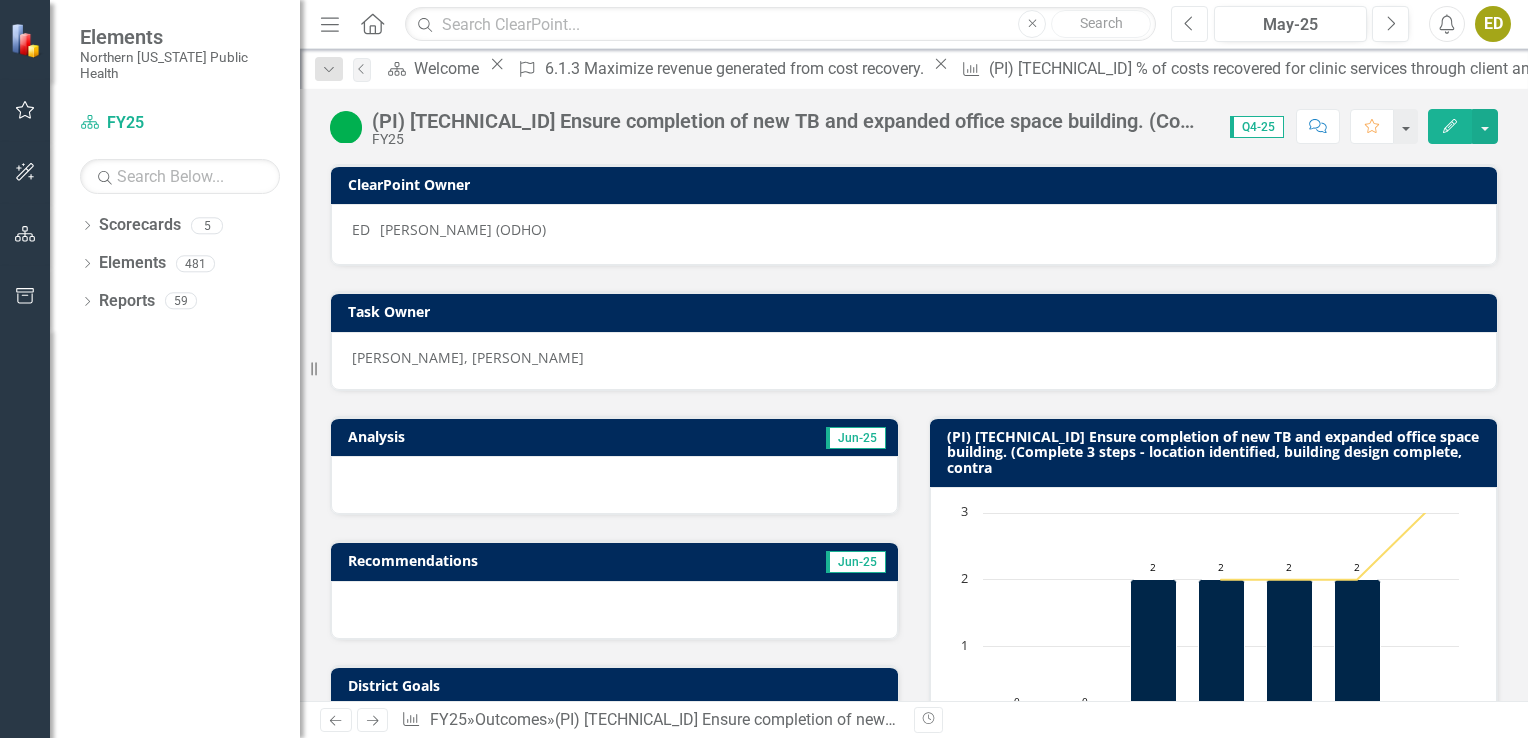 click on "Previous" 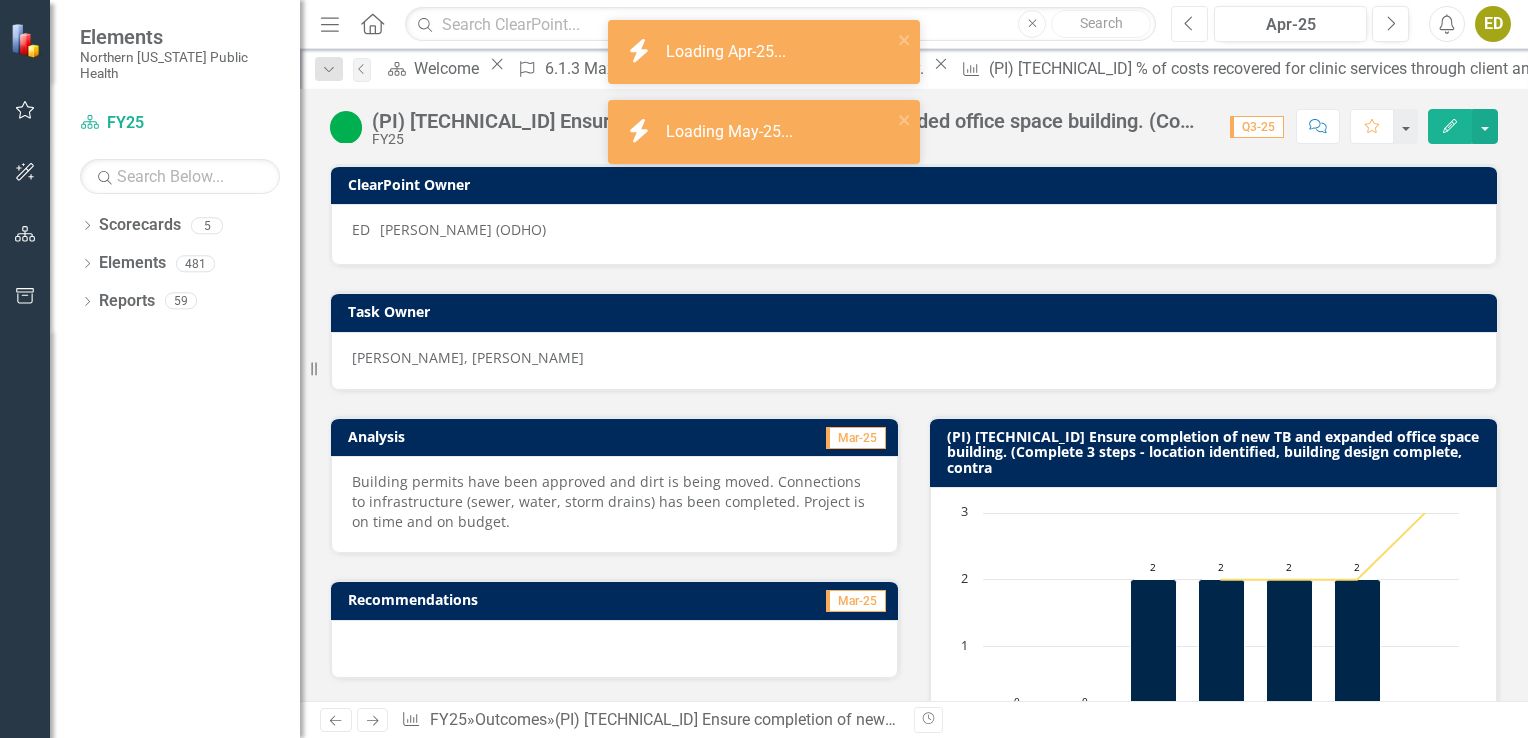 click on "Previous" 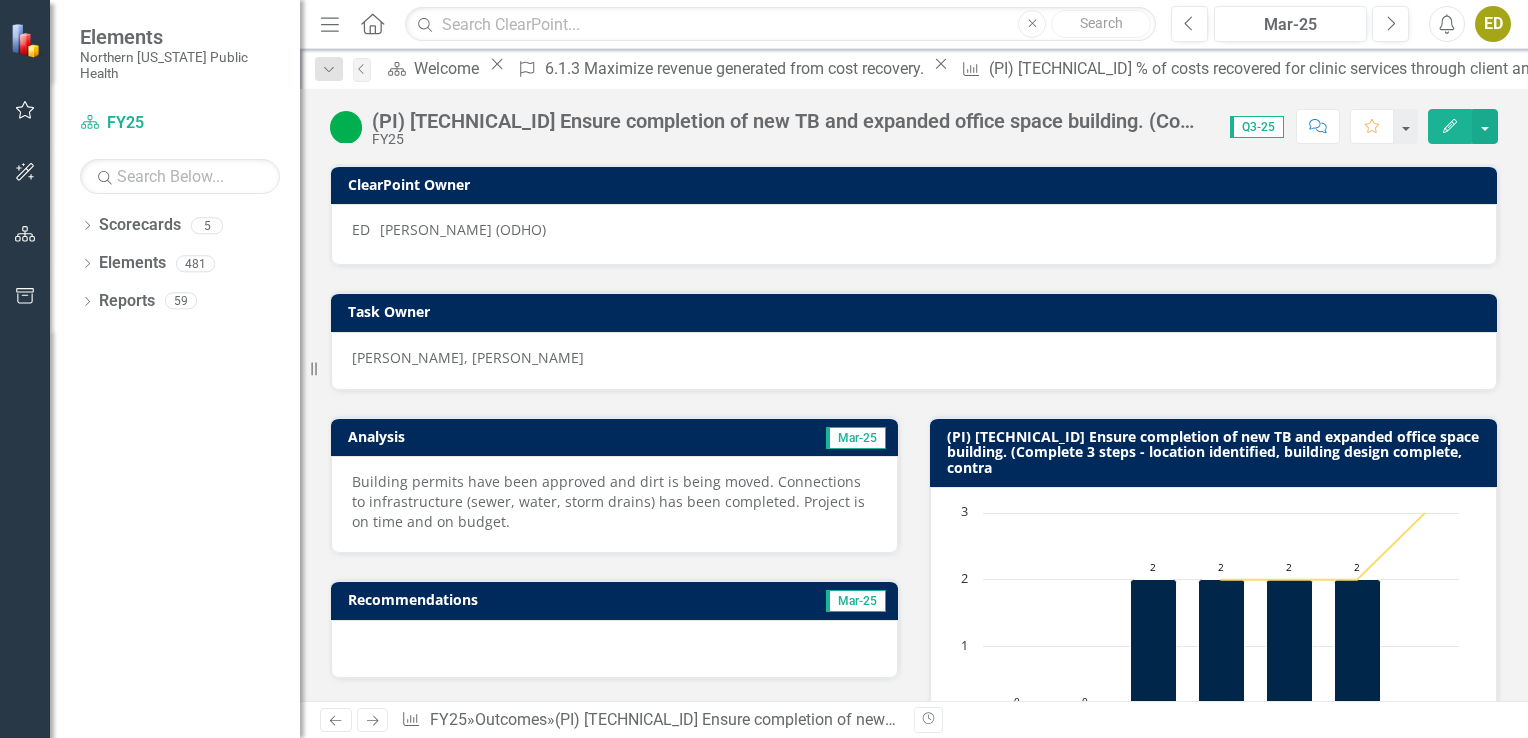 click on "Building permits have been approved and dirt is being moved. Connections to infrastructure (sewer, water, storm drains) has been completed. Project is on time and on budget." at bounding box center [614, 502] 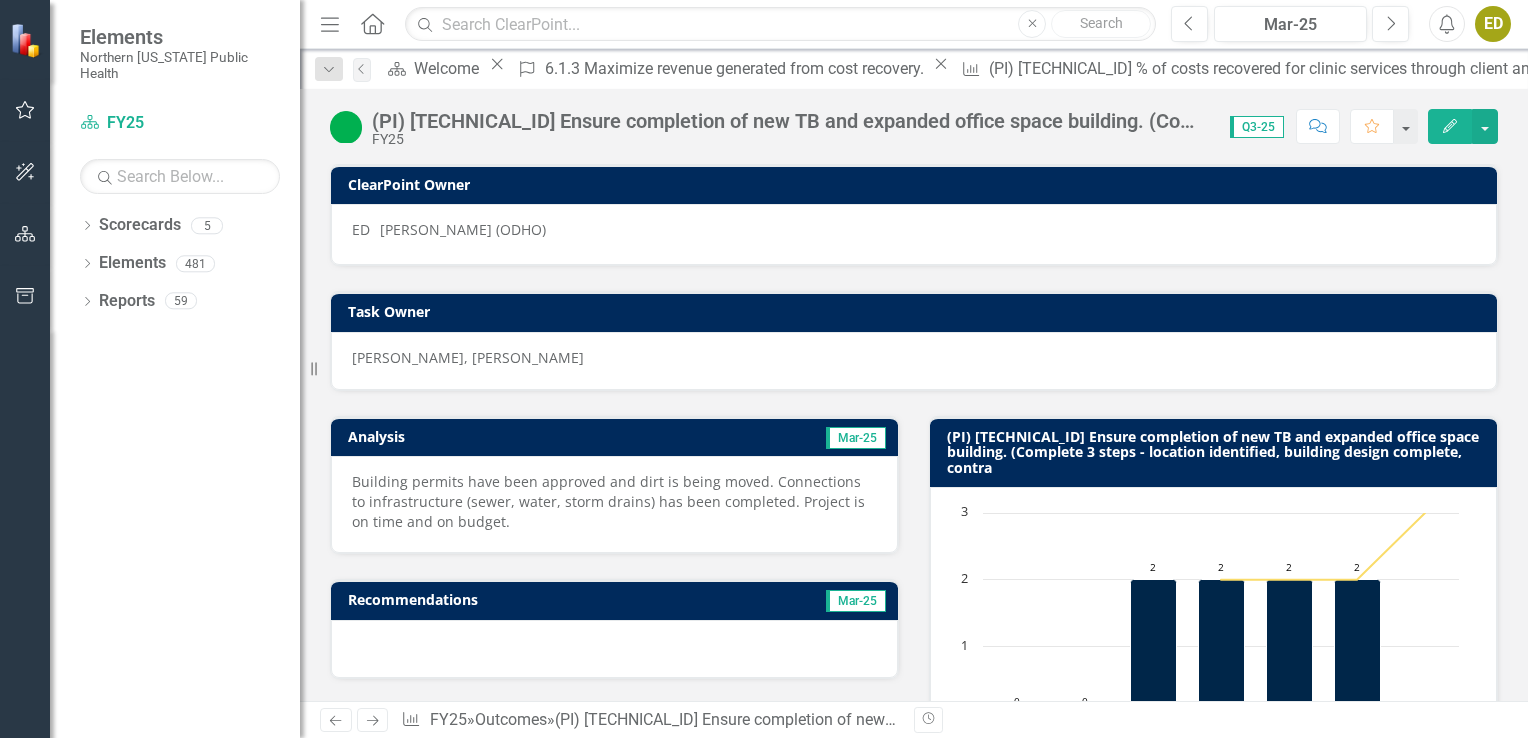 drag, startPoint x: 350, startPoint y: 482, endPoint x: 432, endPoint y: 505, distance: 85.16454 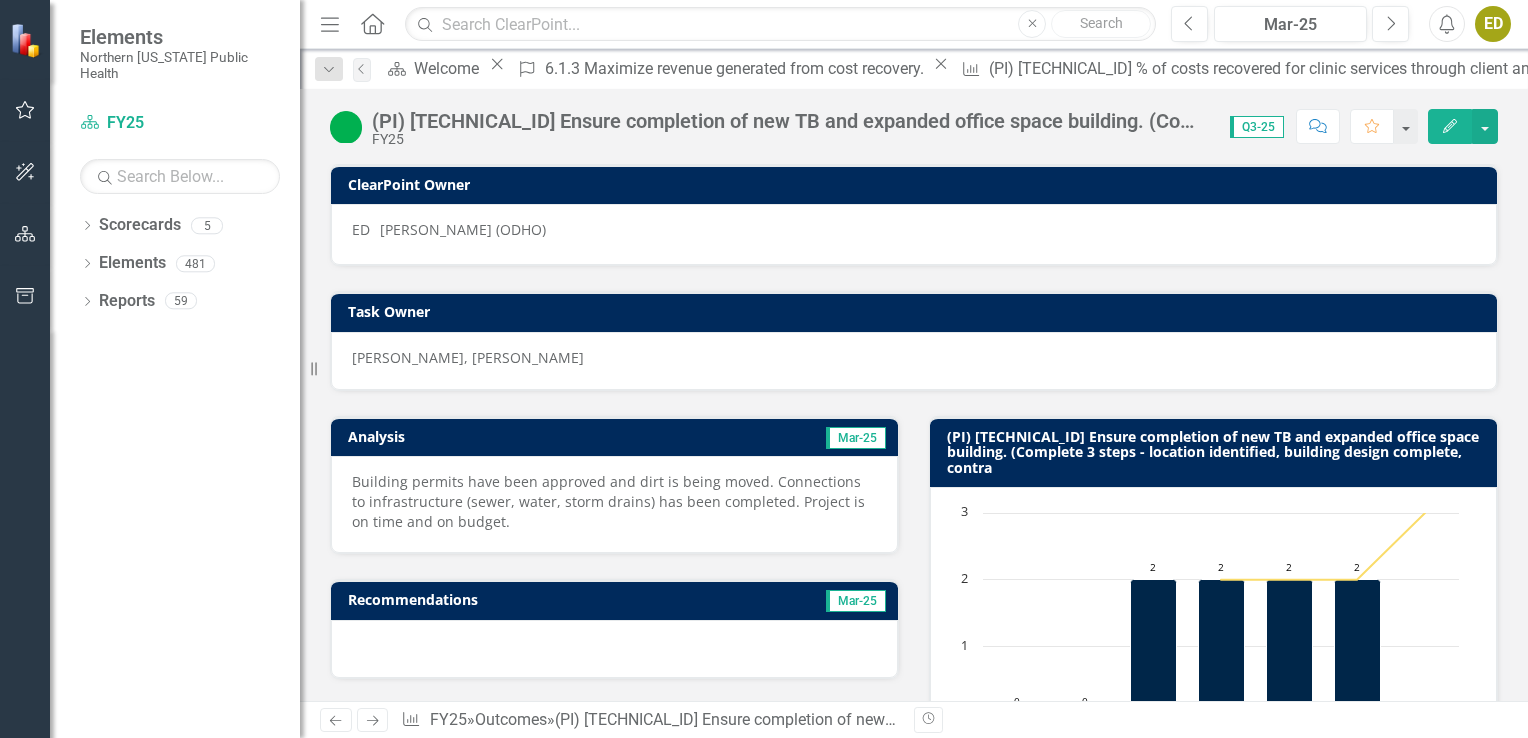 click on "Edit" 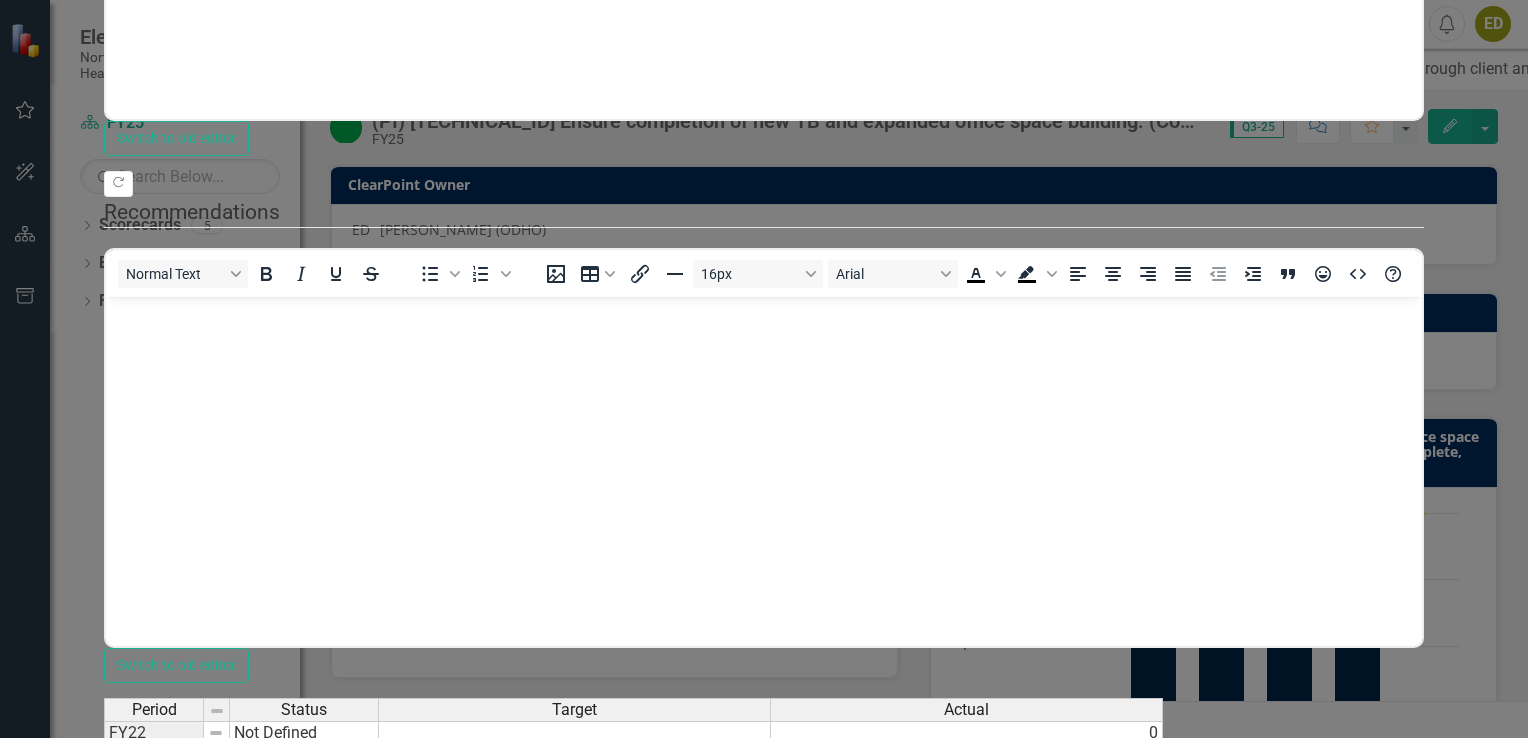 scroll, scrollTop: 0, scrollLeft: 0, axis: both 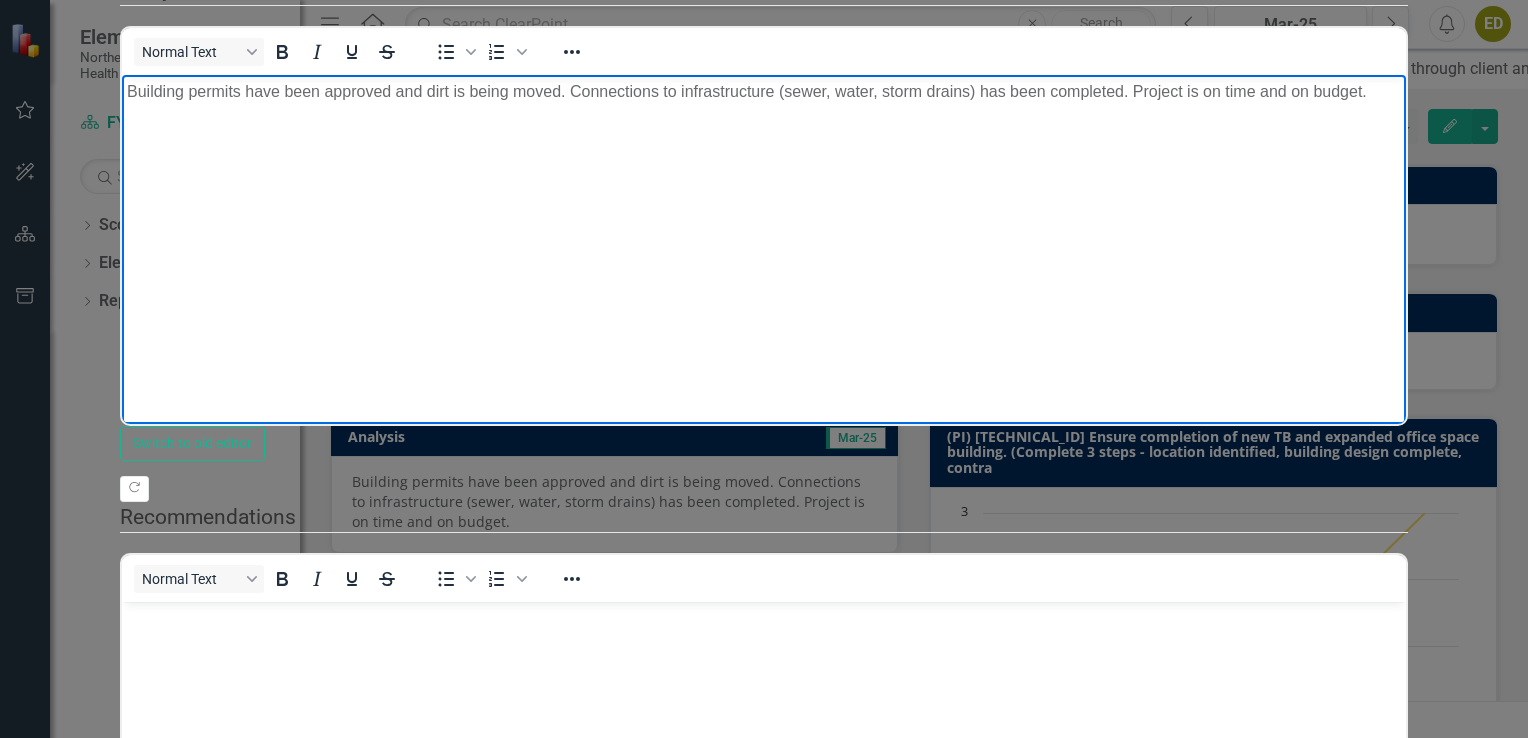 drag, startPoint x: 446, startPoint y: 116, endPoint x: 64, endPoint y: 89, distance: 382.953 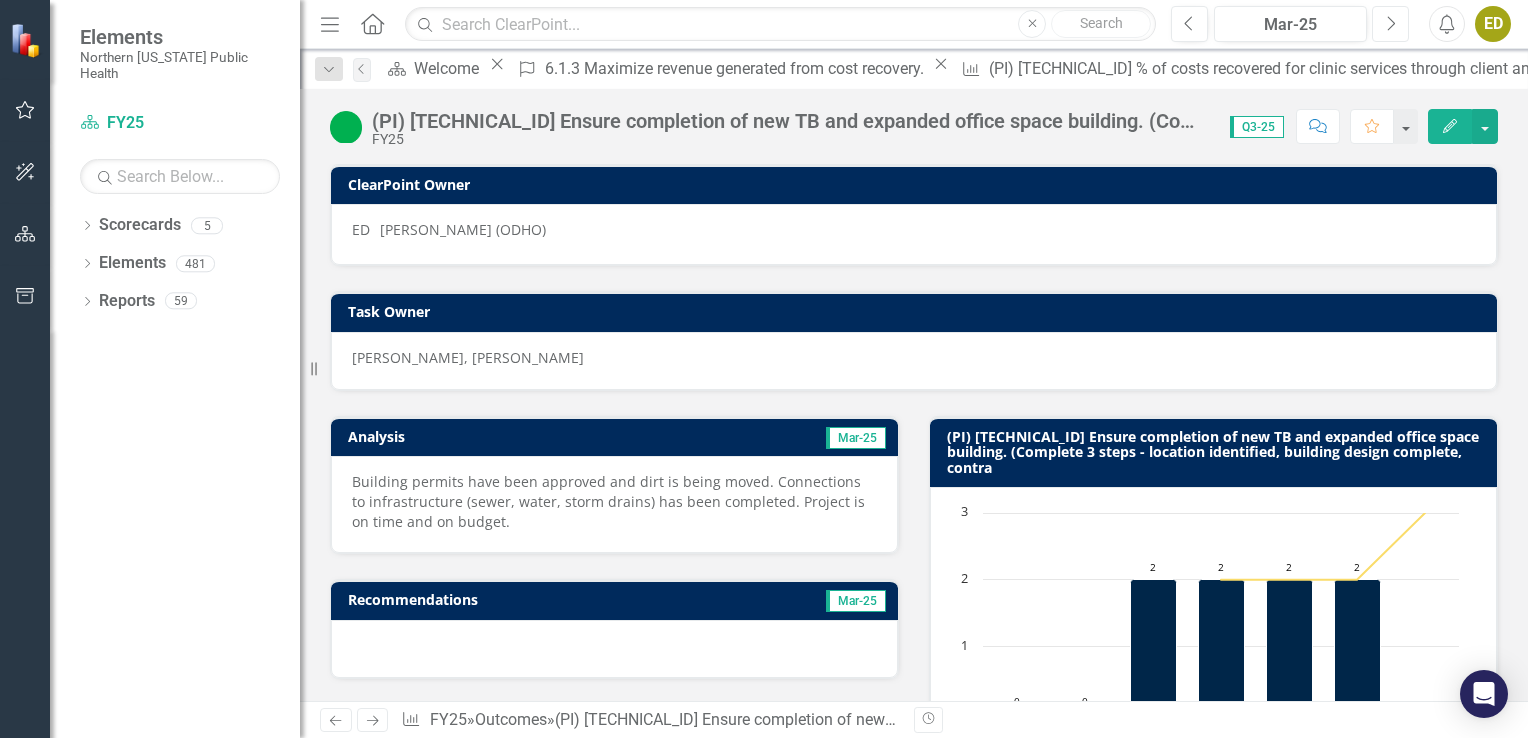 click on "Next" 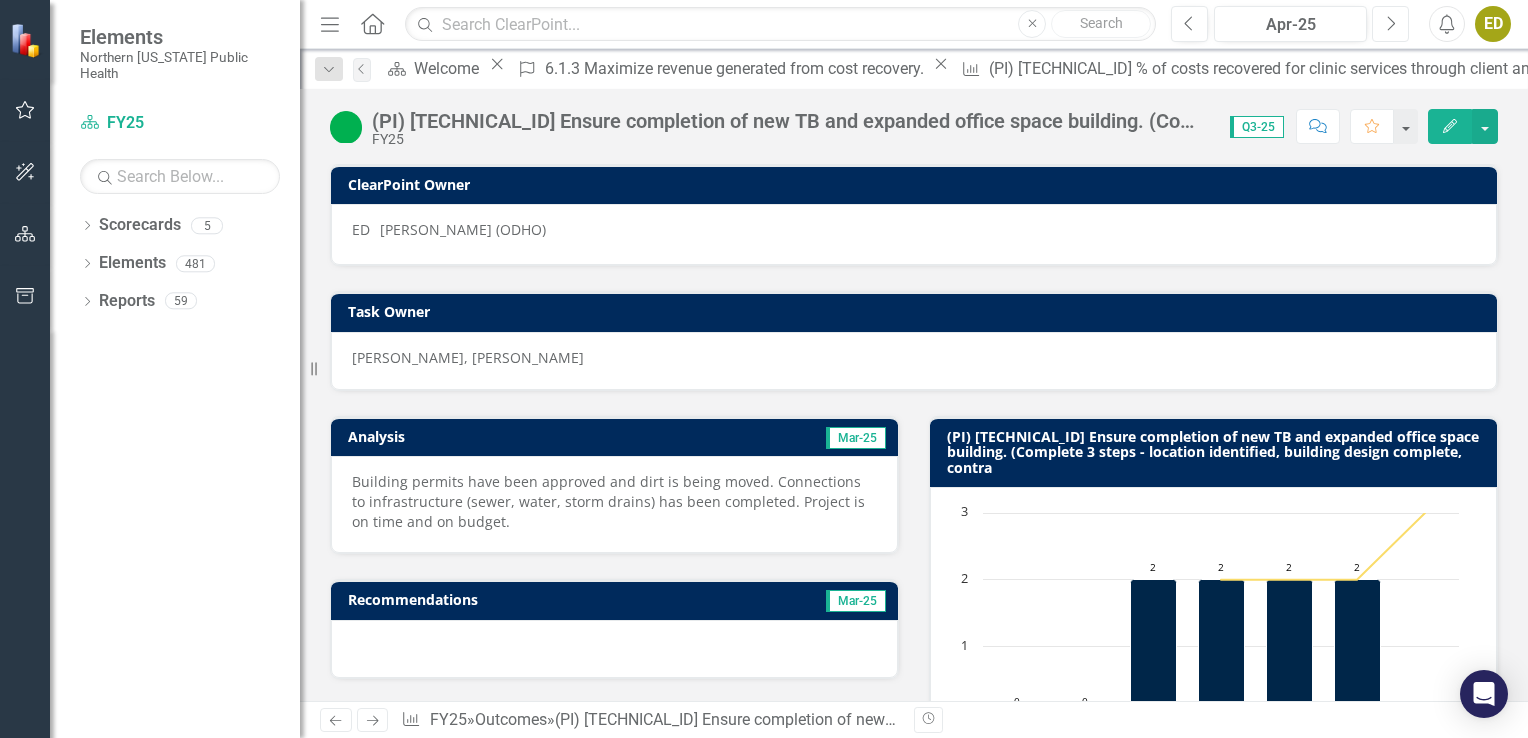 click on "Next" 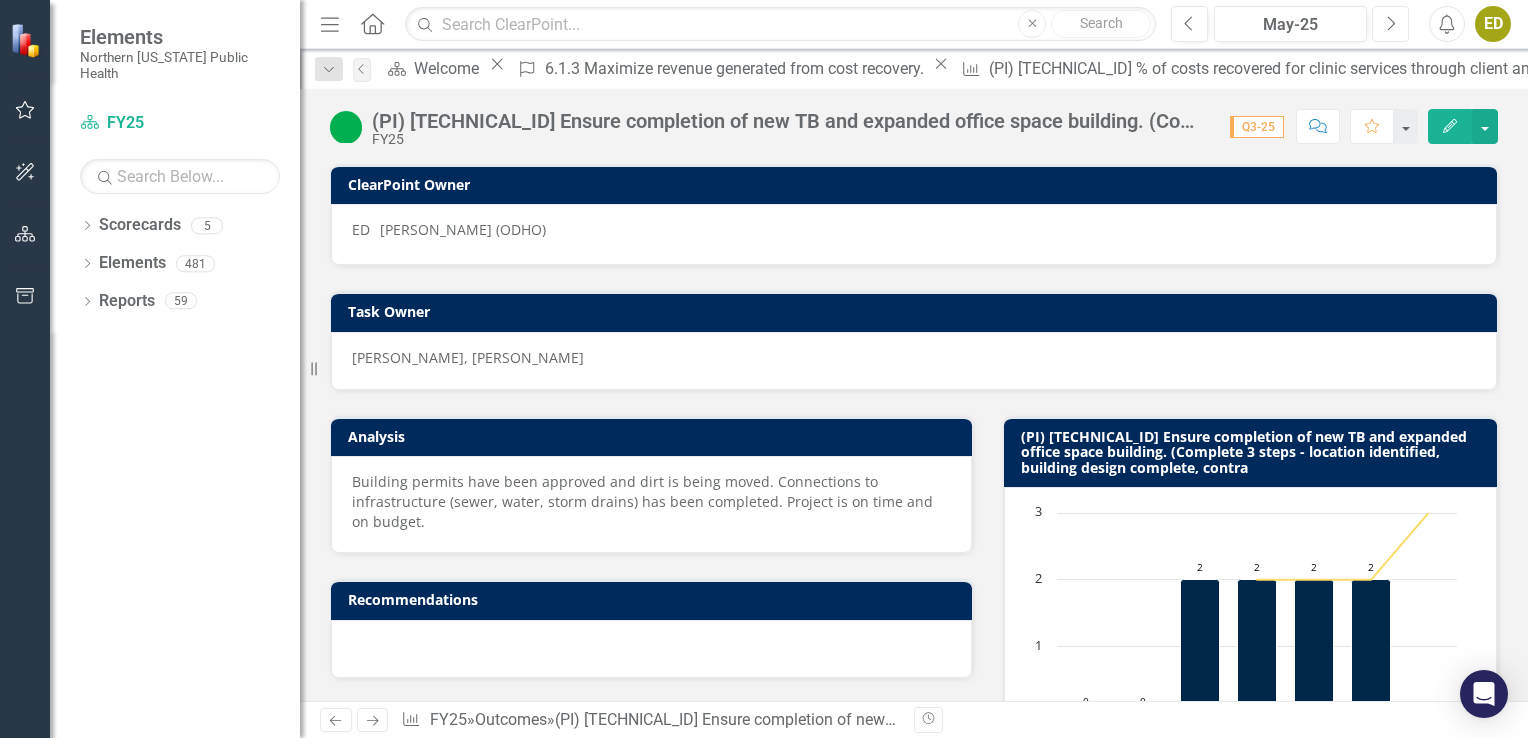 click on "Next" 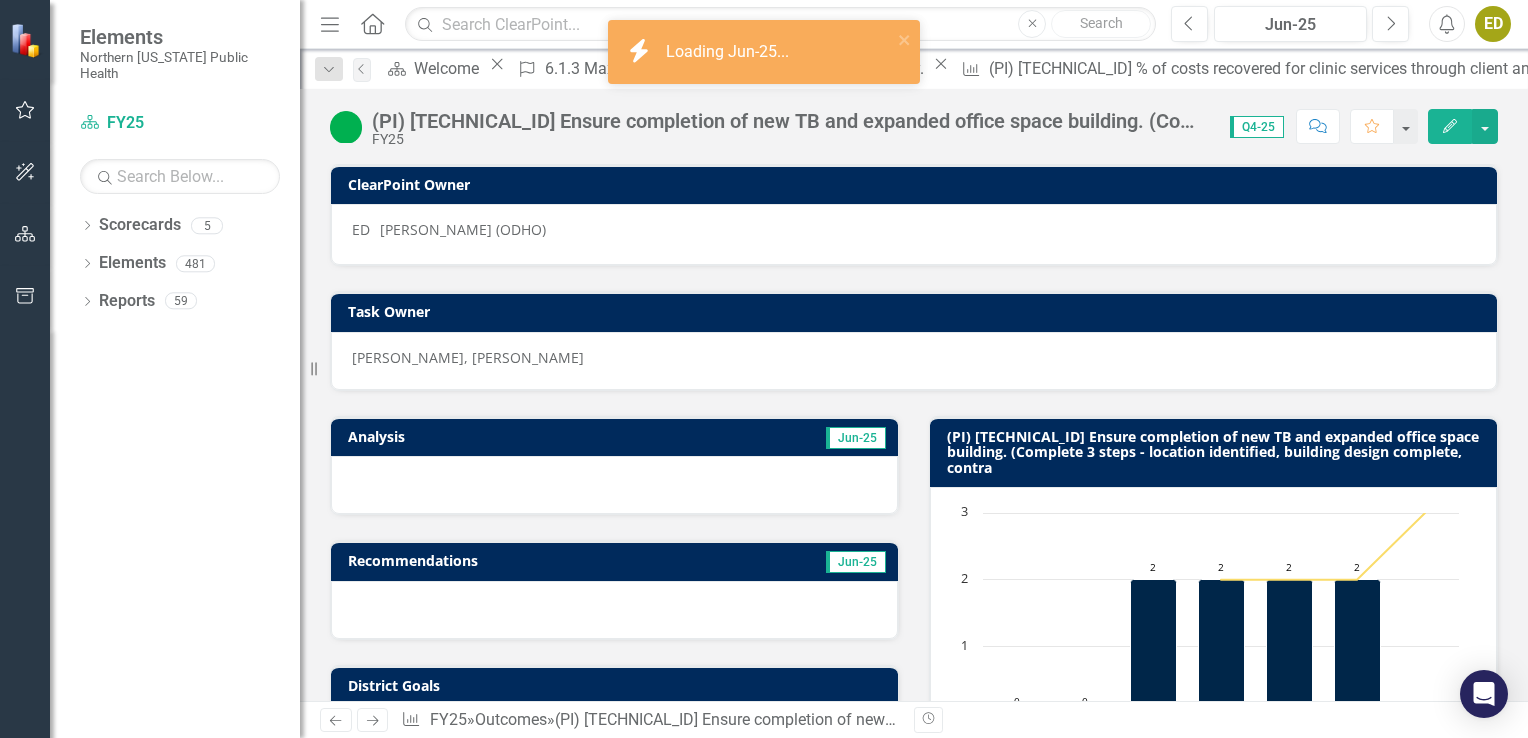 click on "Edit" 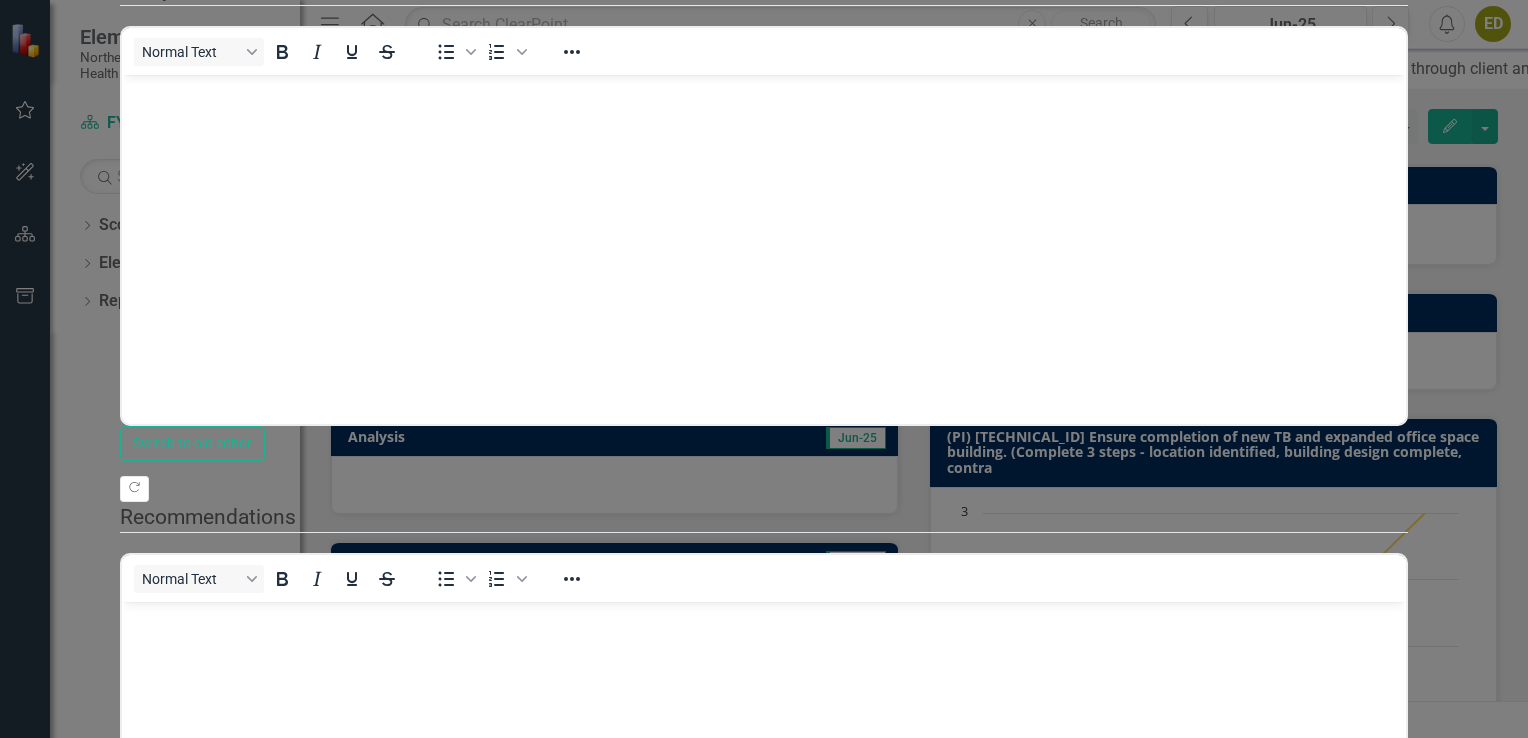 scroll, scrollTop: 0, scrollLeft: 0, axis: both 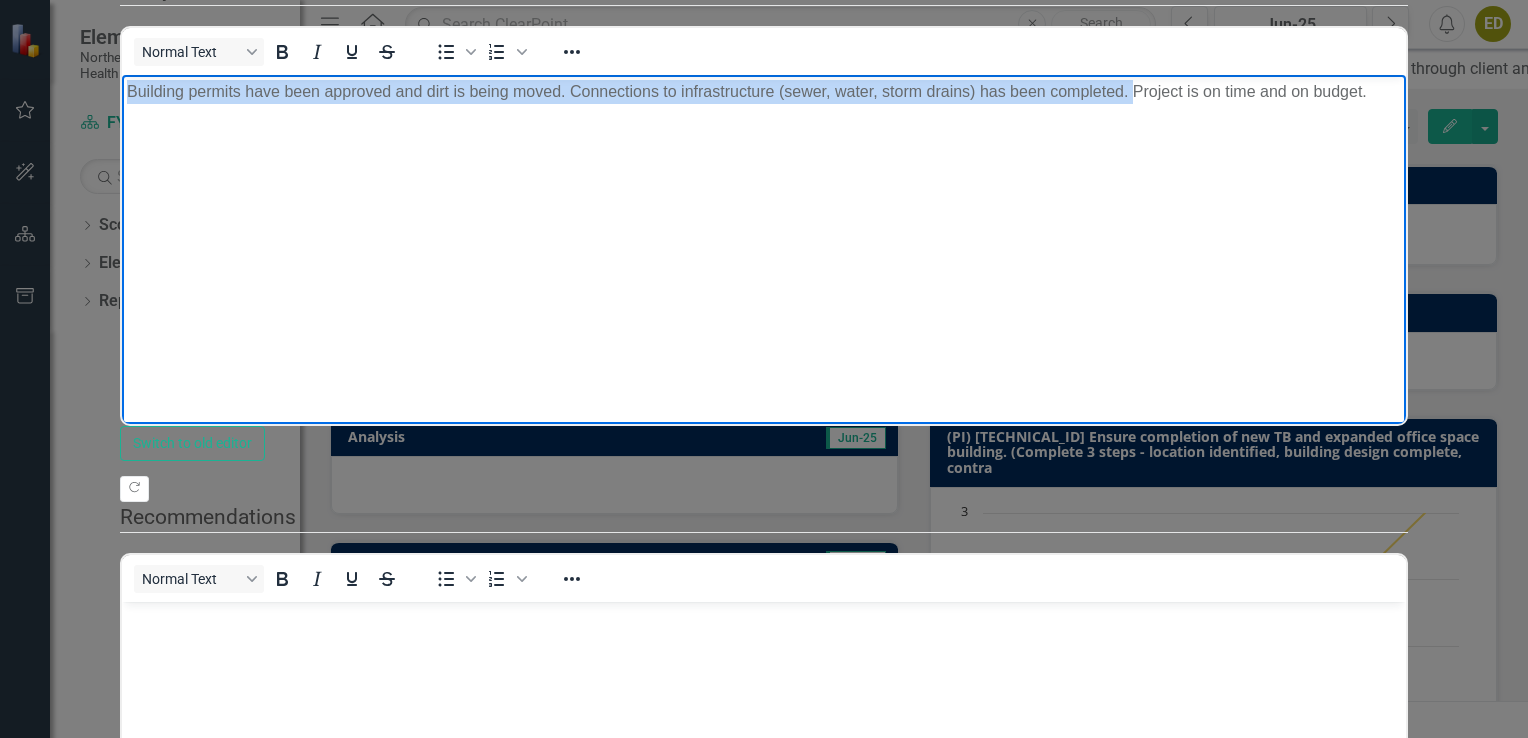 drag, startPoint x: 209, startPoint y: 116, endPoint x: 585, endPoint y: 324, distance: 429.69757 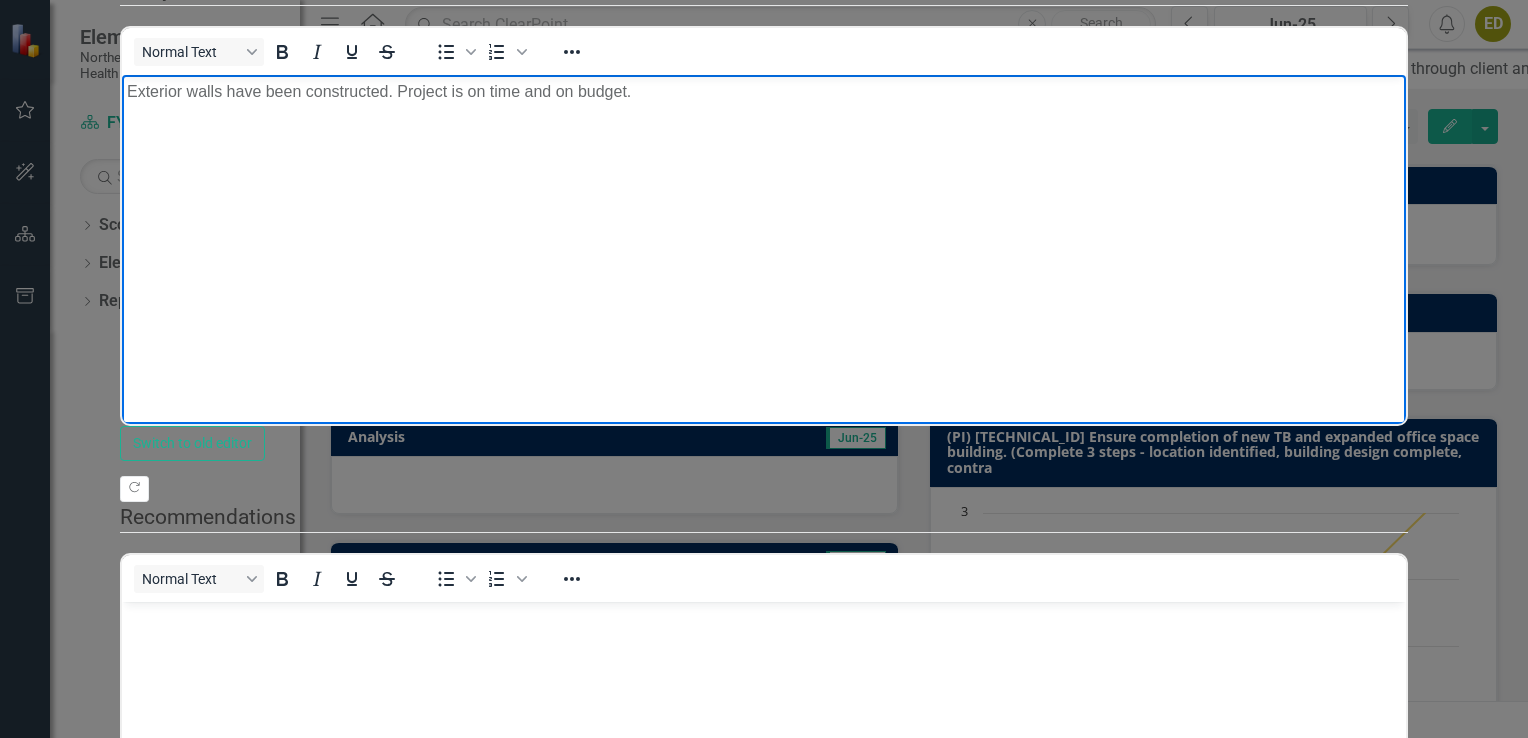 click on "Exterior walls have been constructed. Project is on time and on budget." at bounding box center [763, 91] 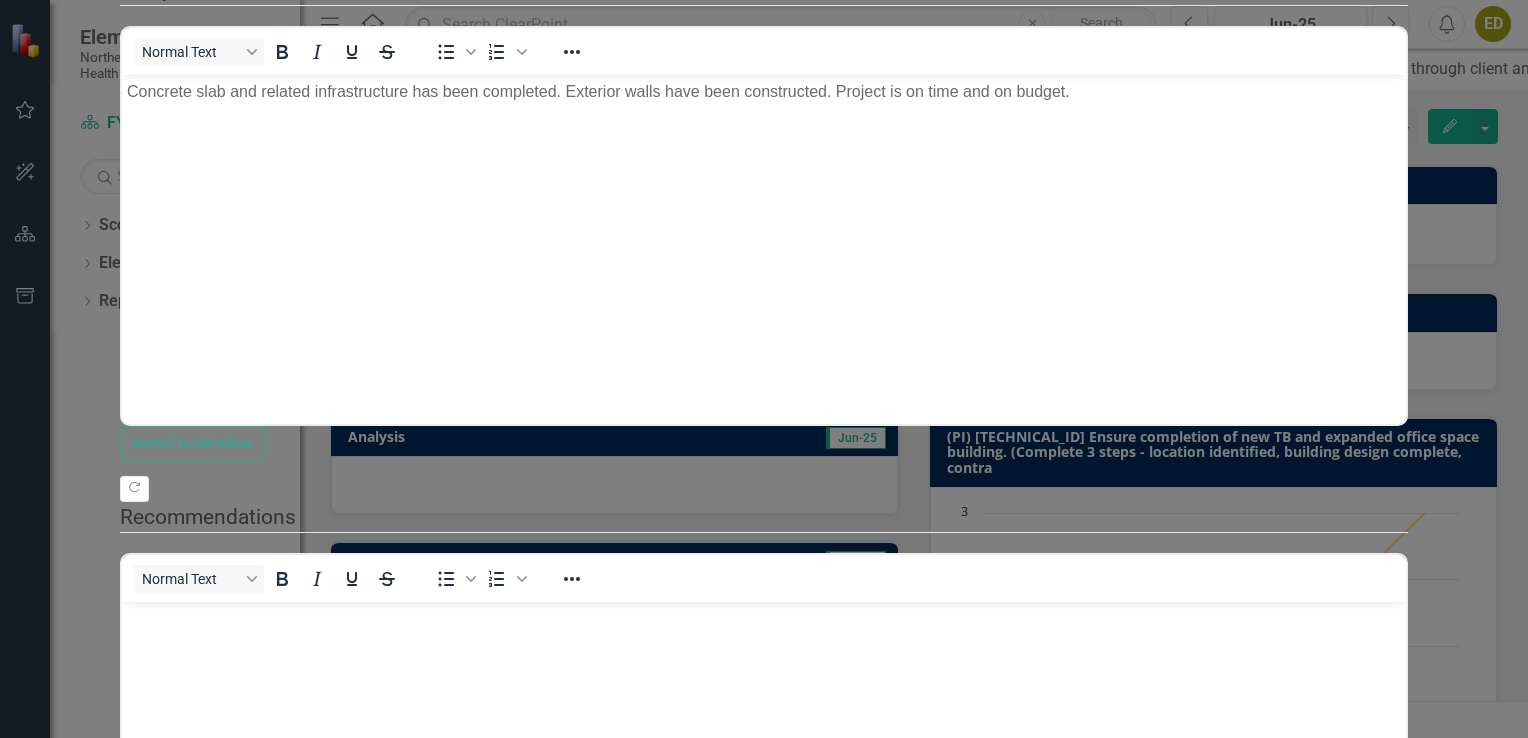 click on "Save" at bounding box center [226, 1020] 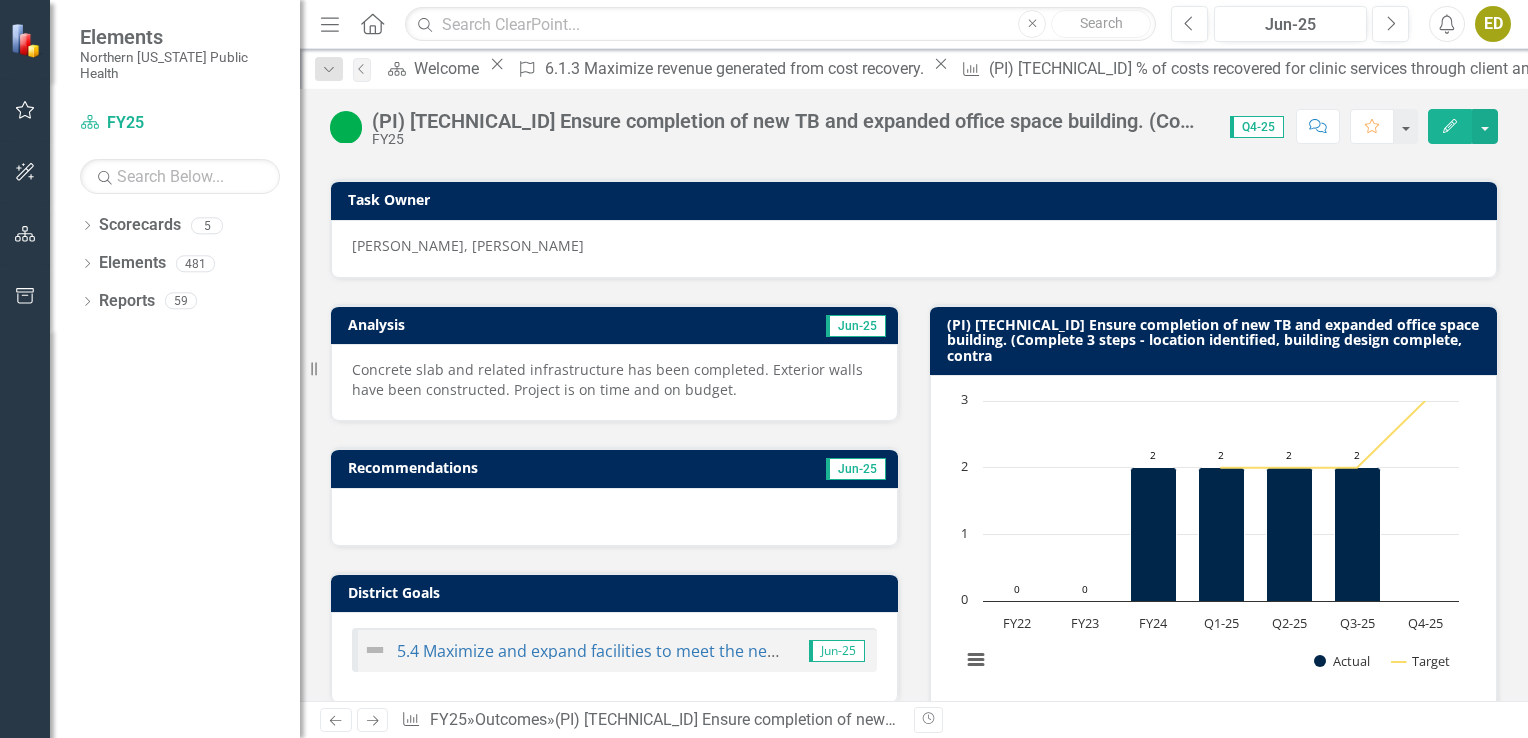 scroll, scrollTop: 118, scrollLeft: 0, axis: vertical 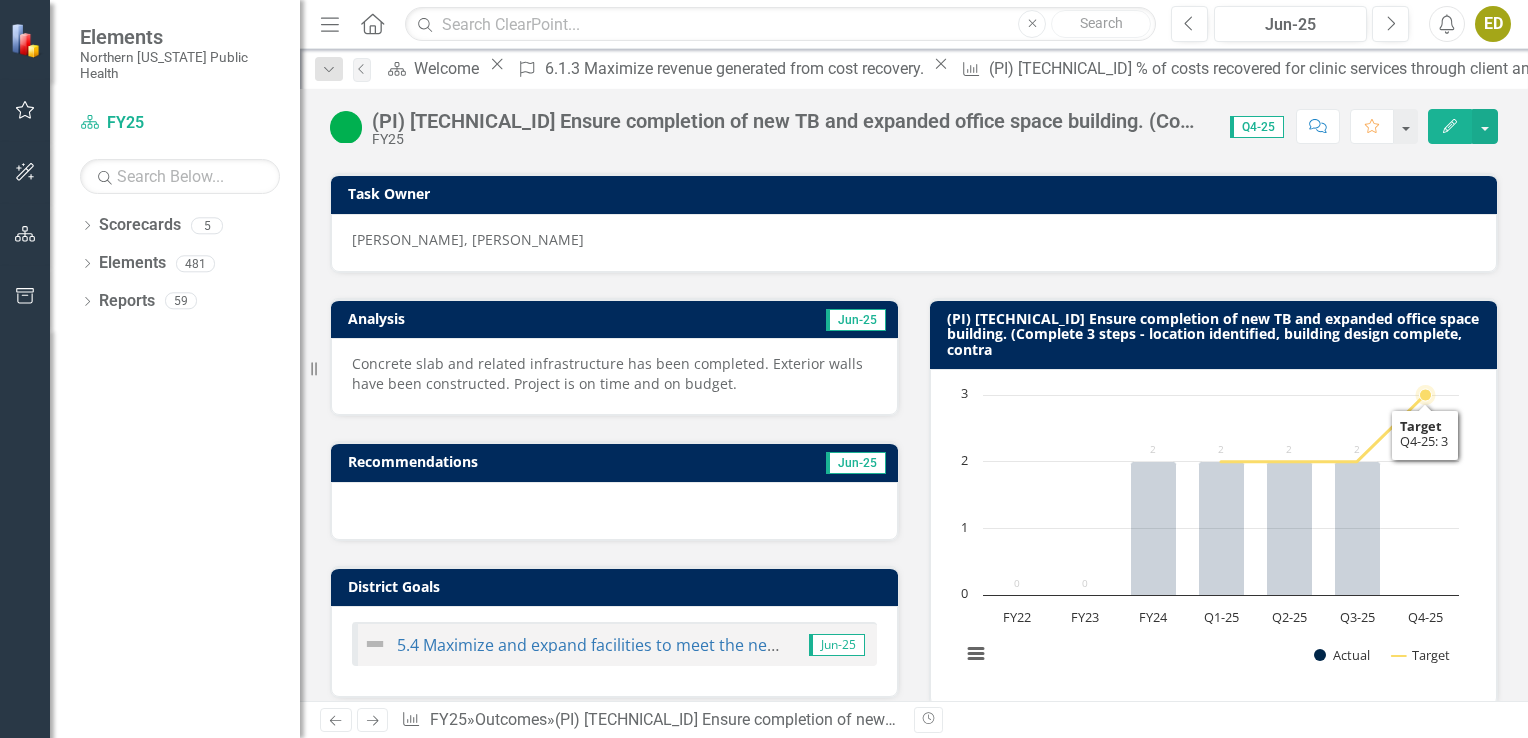 click 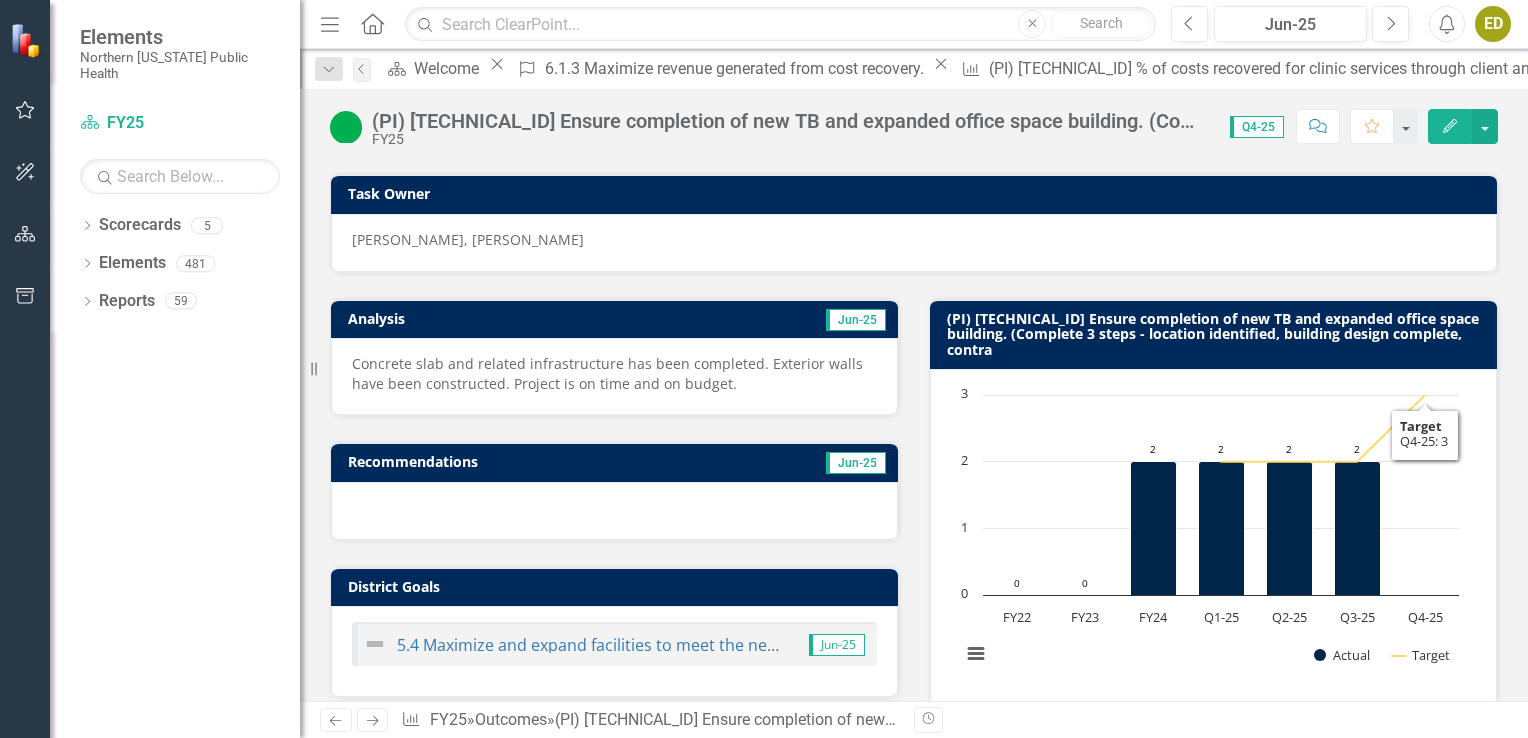 click 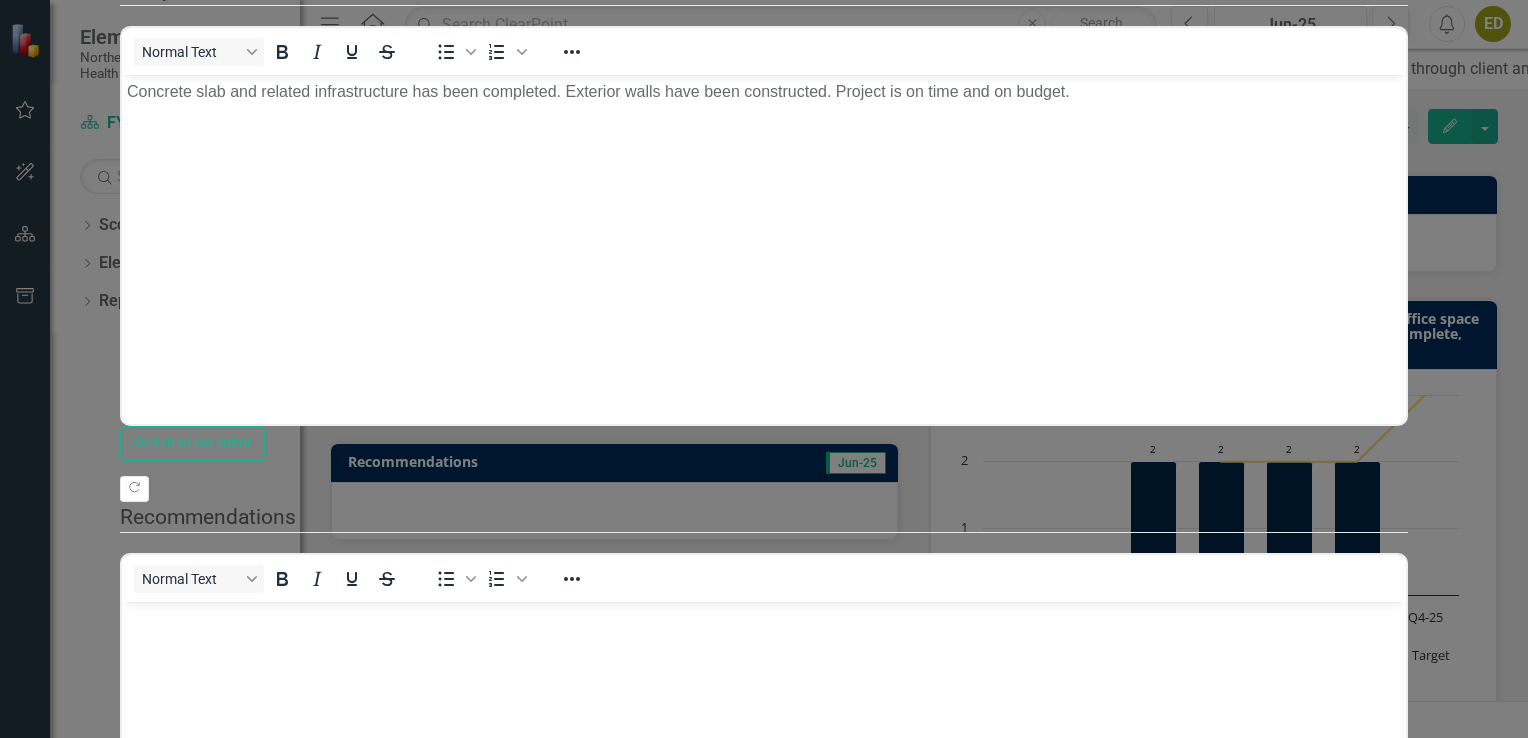 scroll, scrollTop: 0, scrollLeft: 0, axis: both 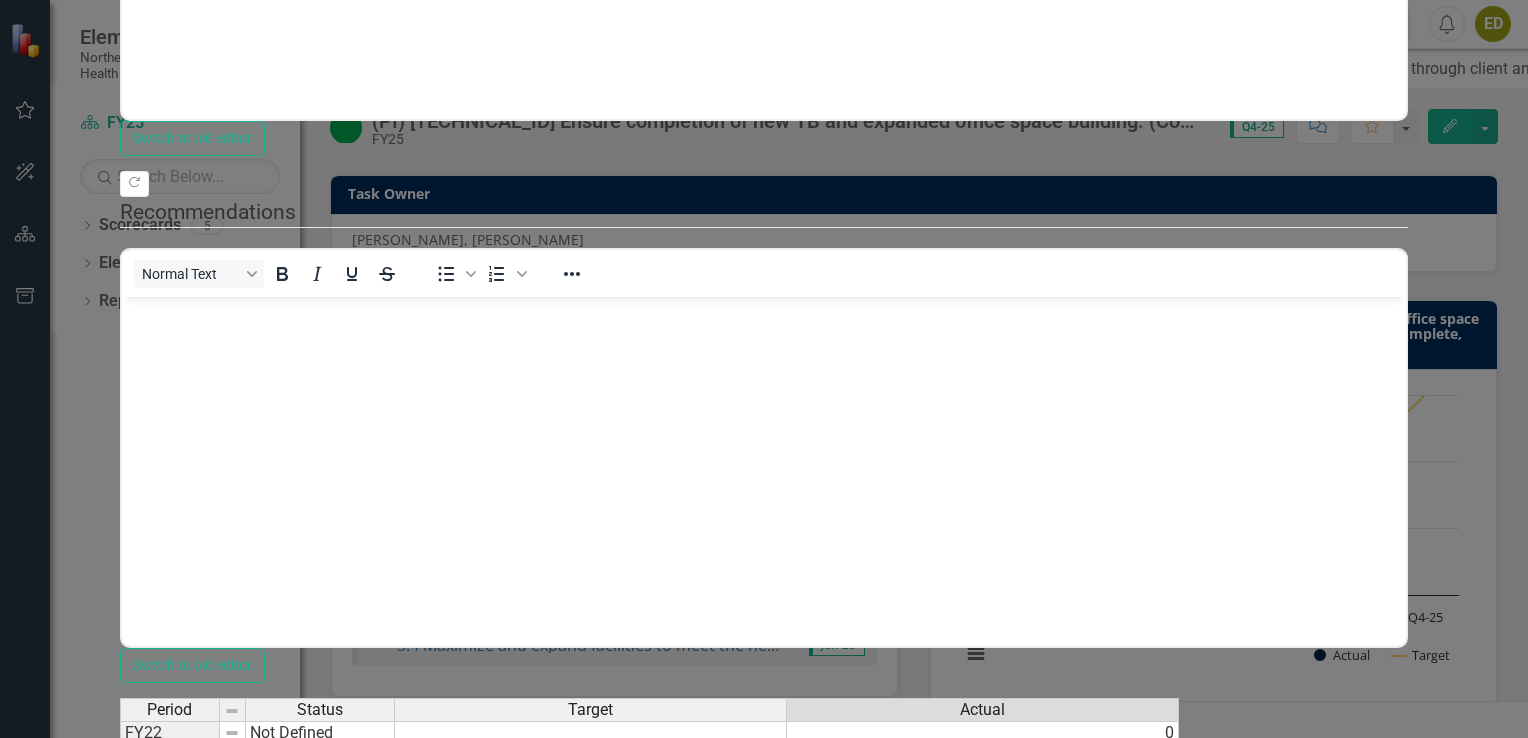 click at bounding box center [983, 871] 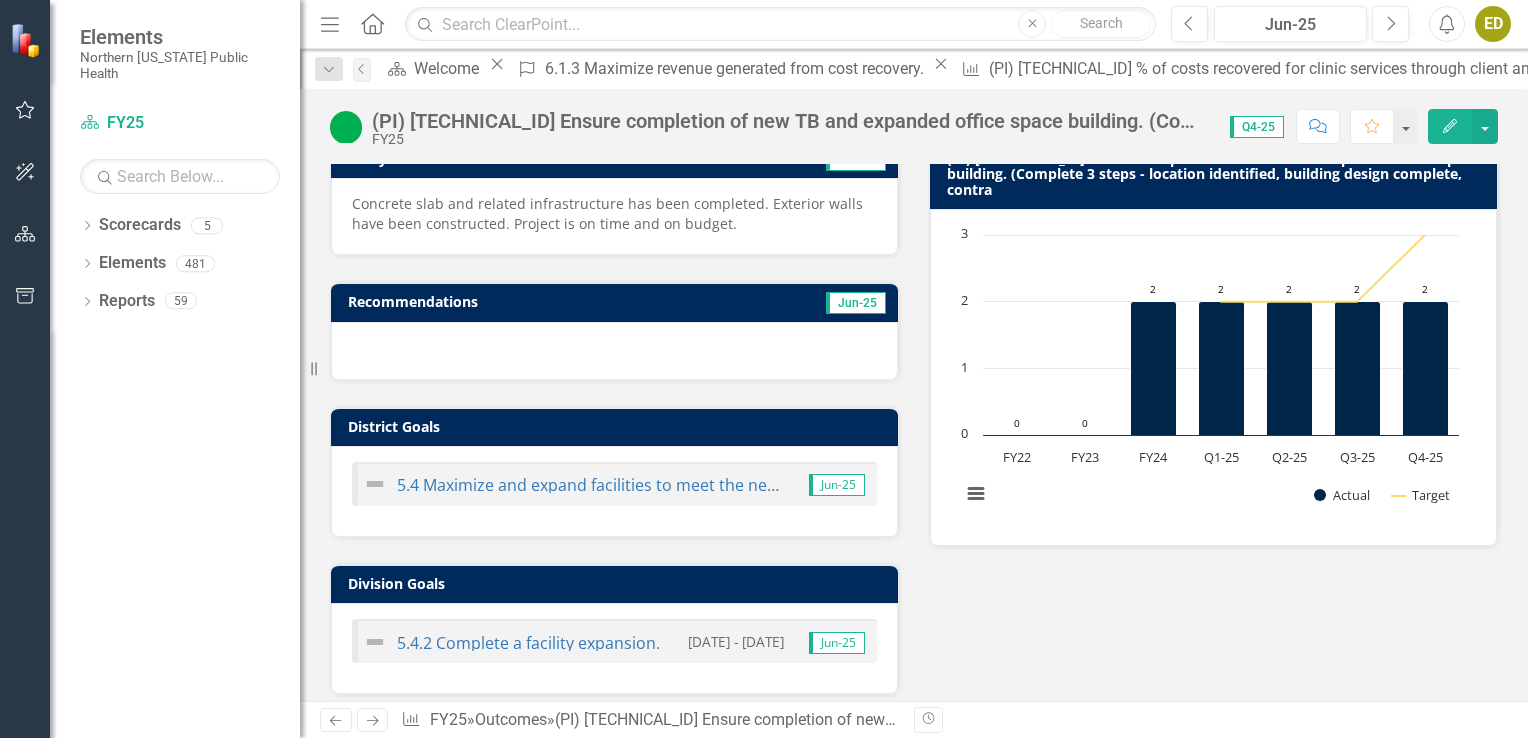 scroll, scrollTop: 0, scrollLeft: 0, axis: both 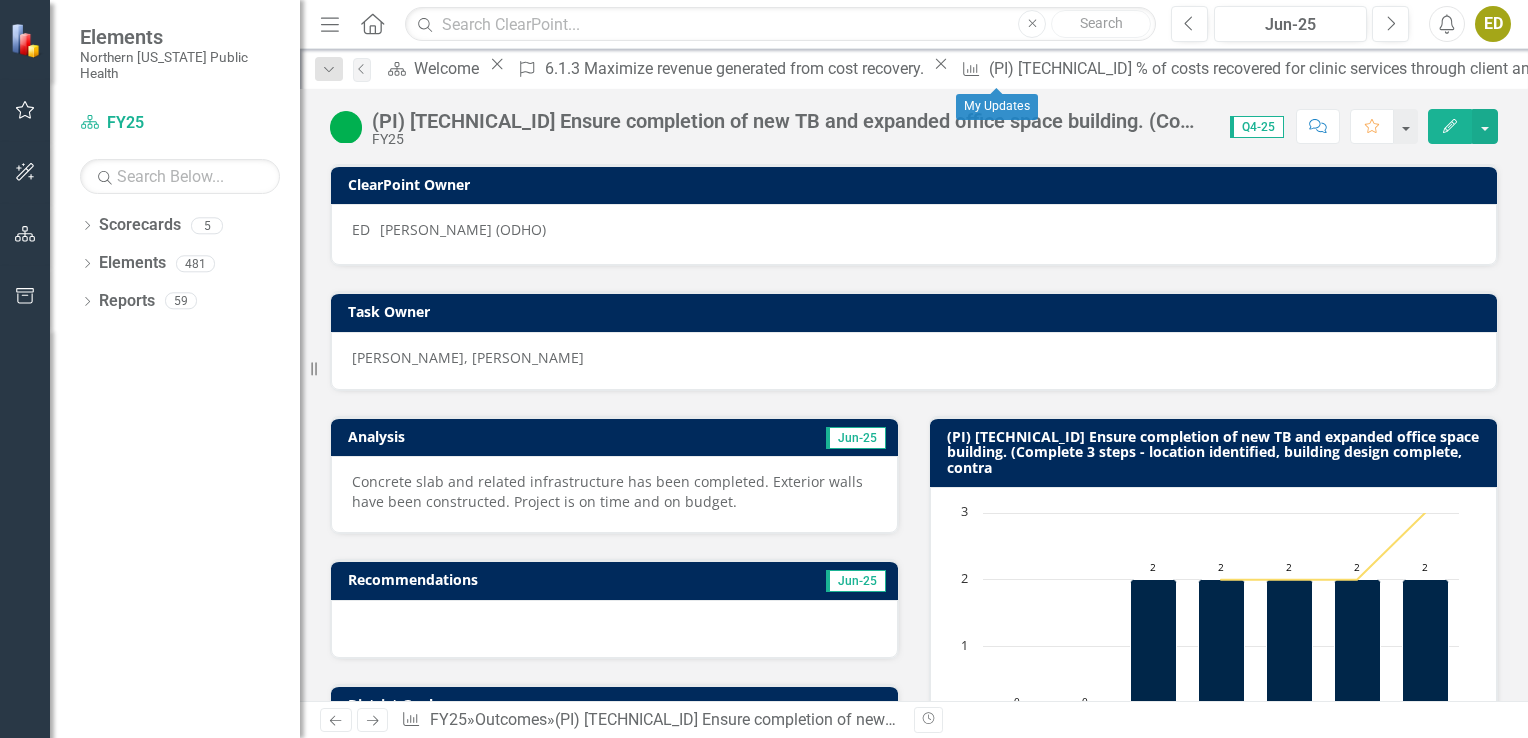 click on "My Updates" at bounding box center (1843, 68) 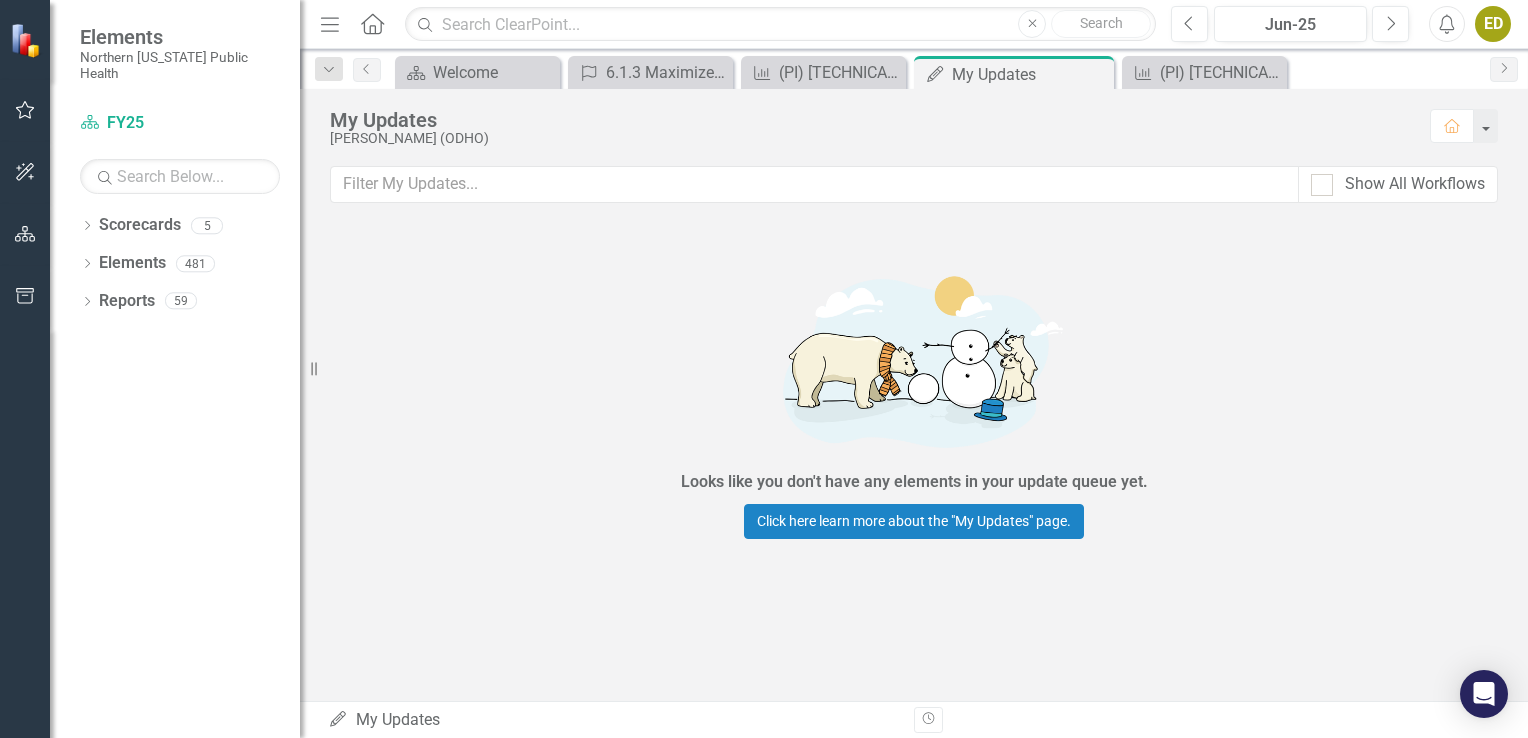 scroll, scrollTop: 0, scrollLeft: 0, axis: both 